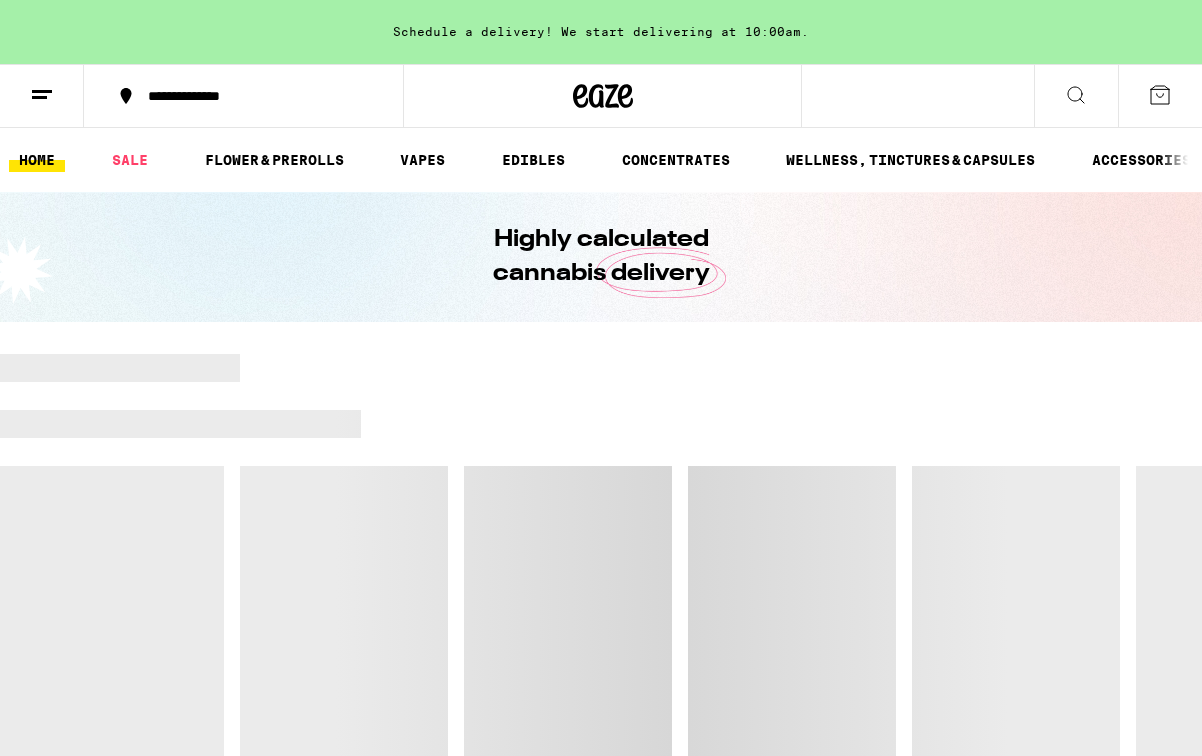 scroll, scrollTop: 0, scrollLeft: 0, axis: both 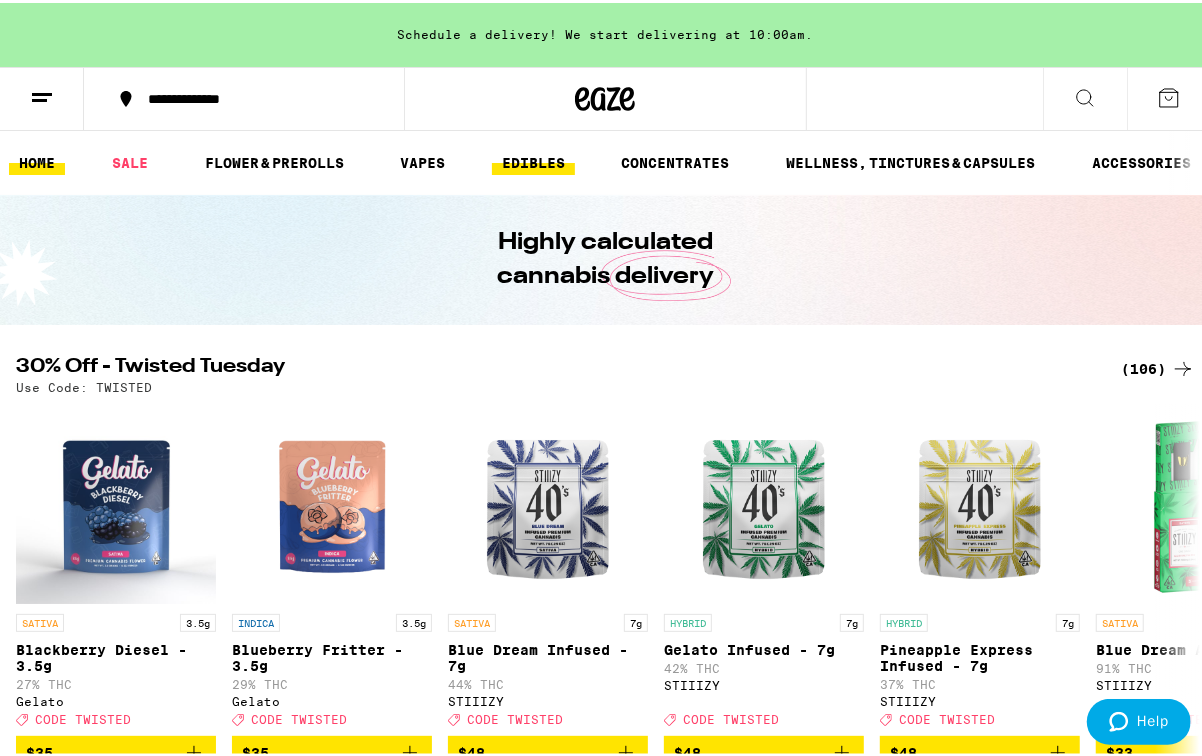 click on "EDIBLES" at bounding box center [533, 160] 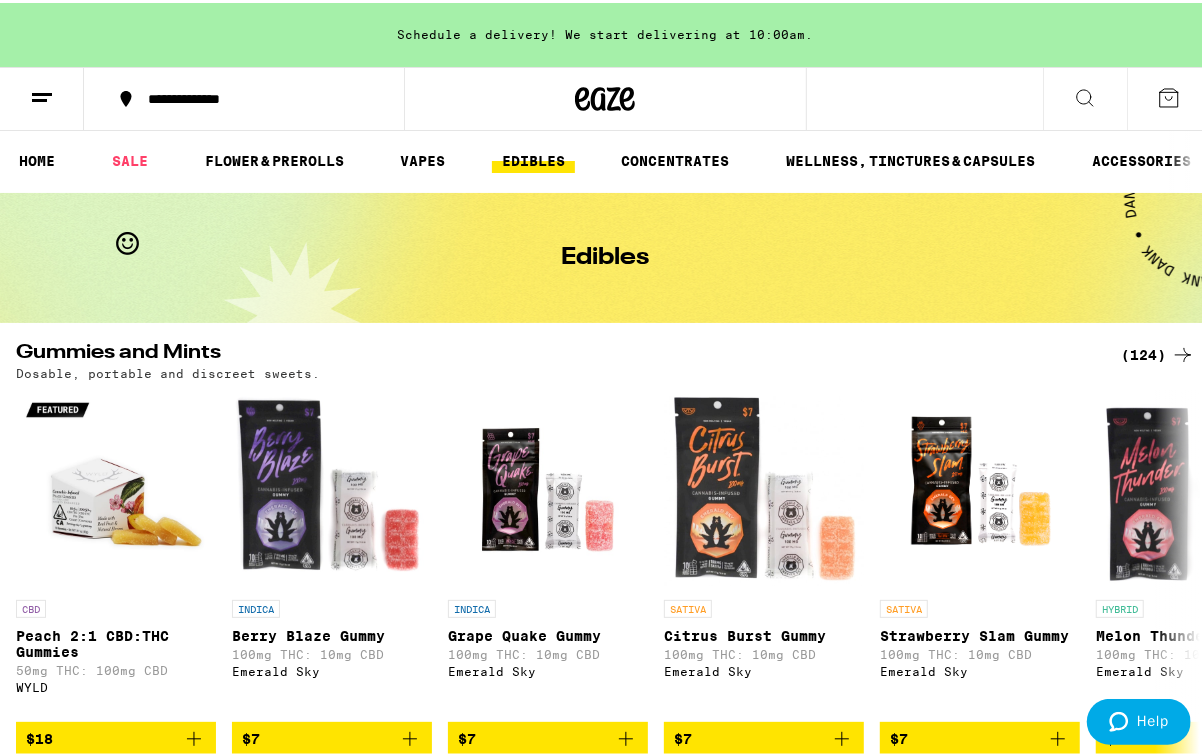scroll, scrollTop: 0, scrollLeft: 0, axis: both 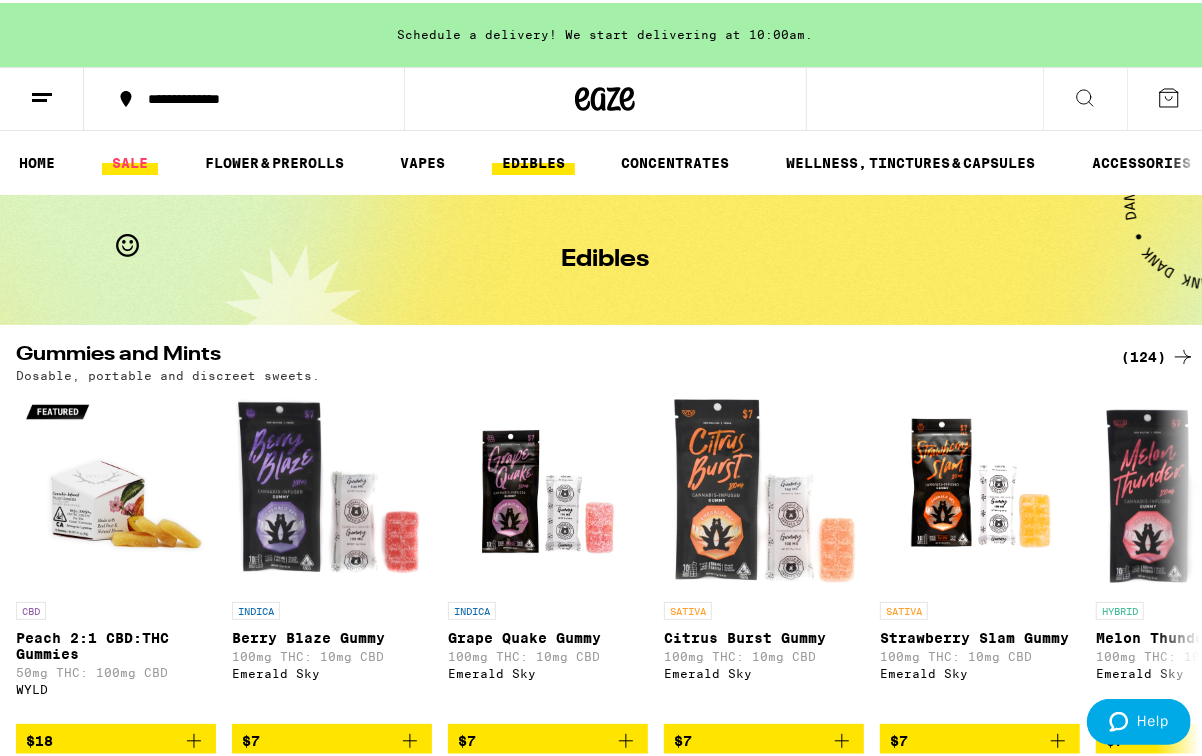 click on "SALE" at bounding box center [130, 160] 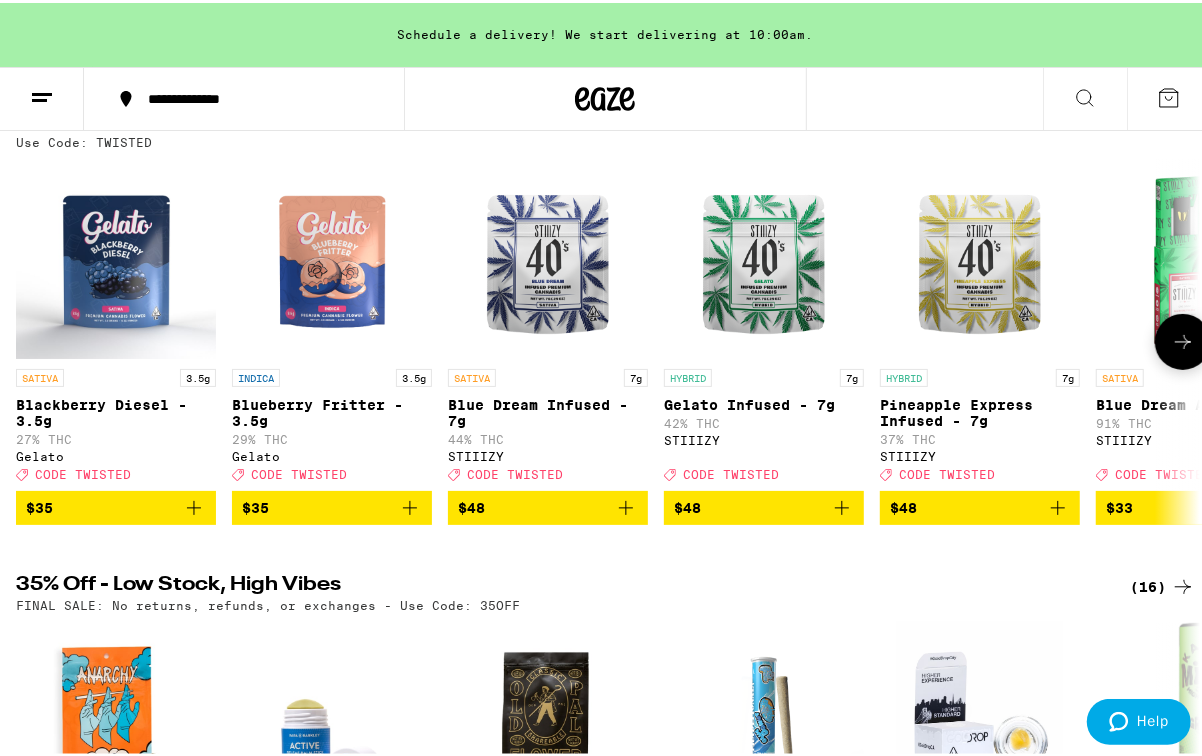 scroll, scrollTop: 342, scrollLeft: 0, axis: vertical 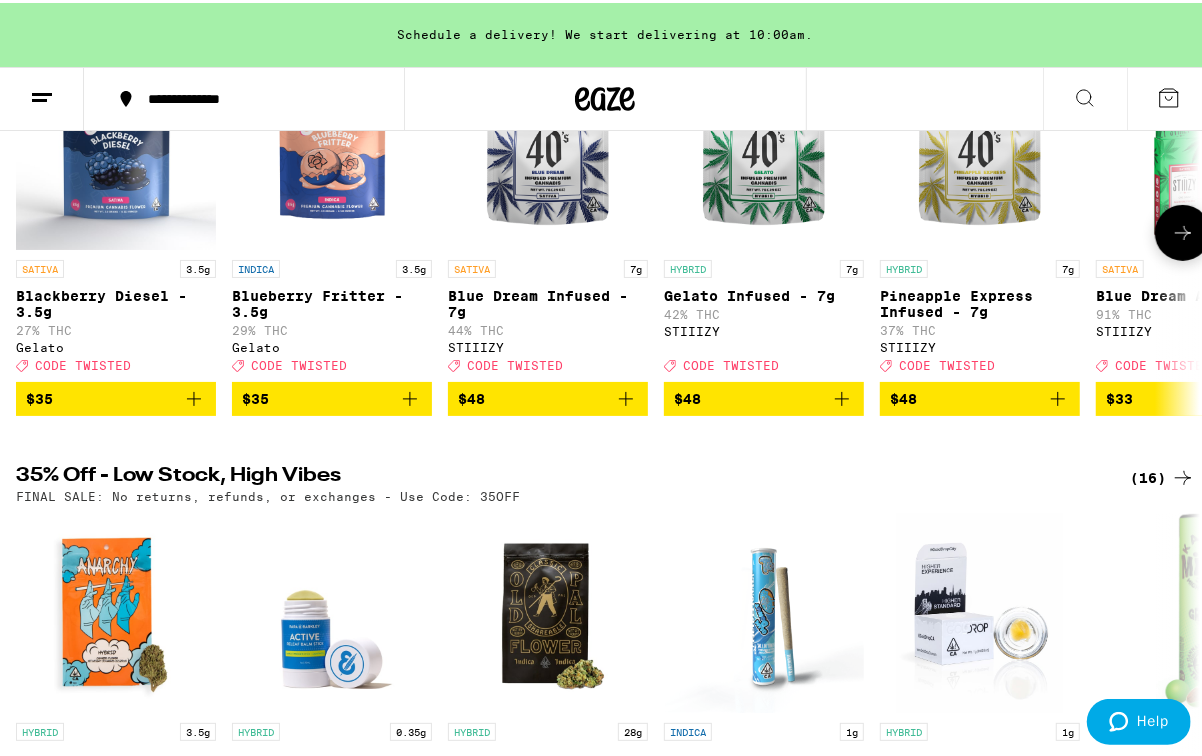 click 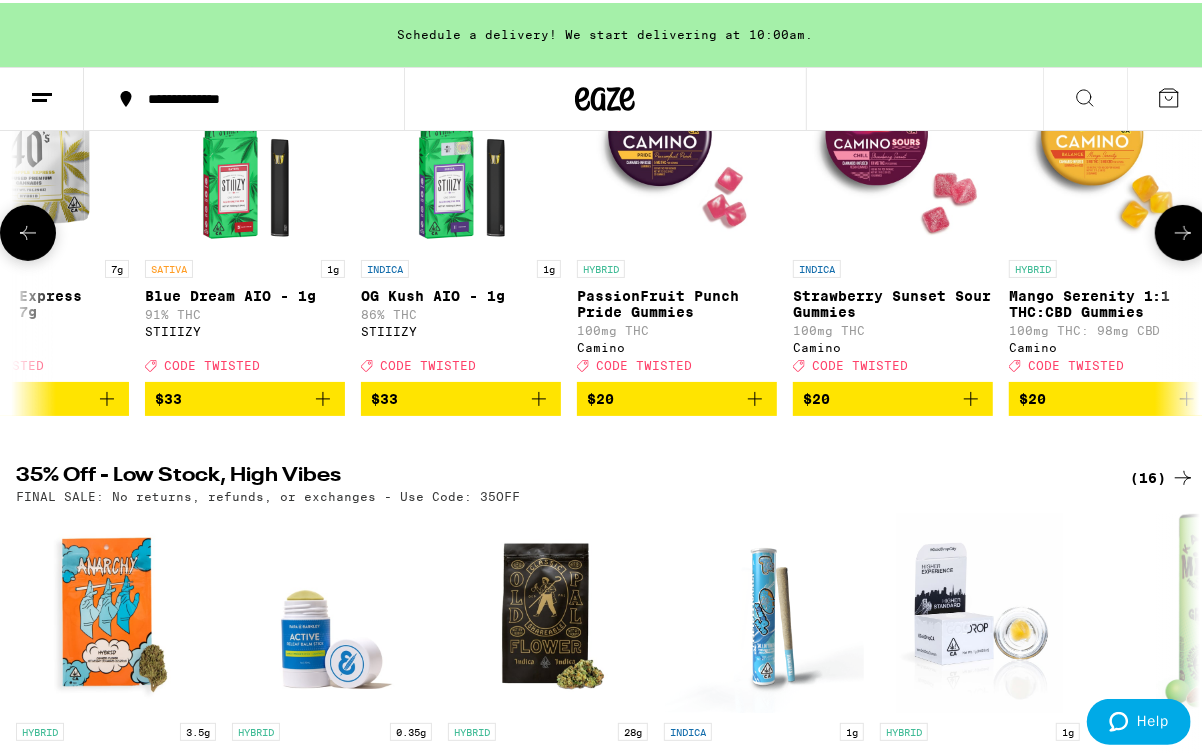scroll, scrollTop: 0, scrollLeft: 952, axis: horizontal 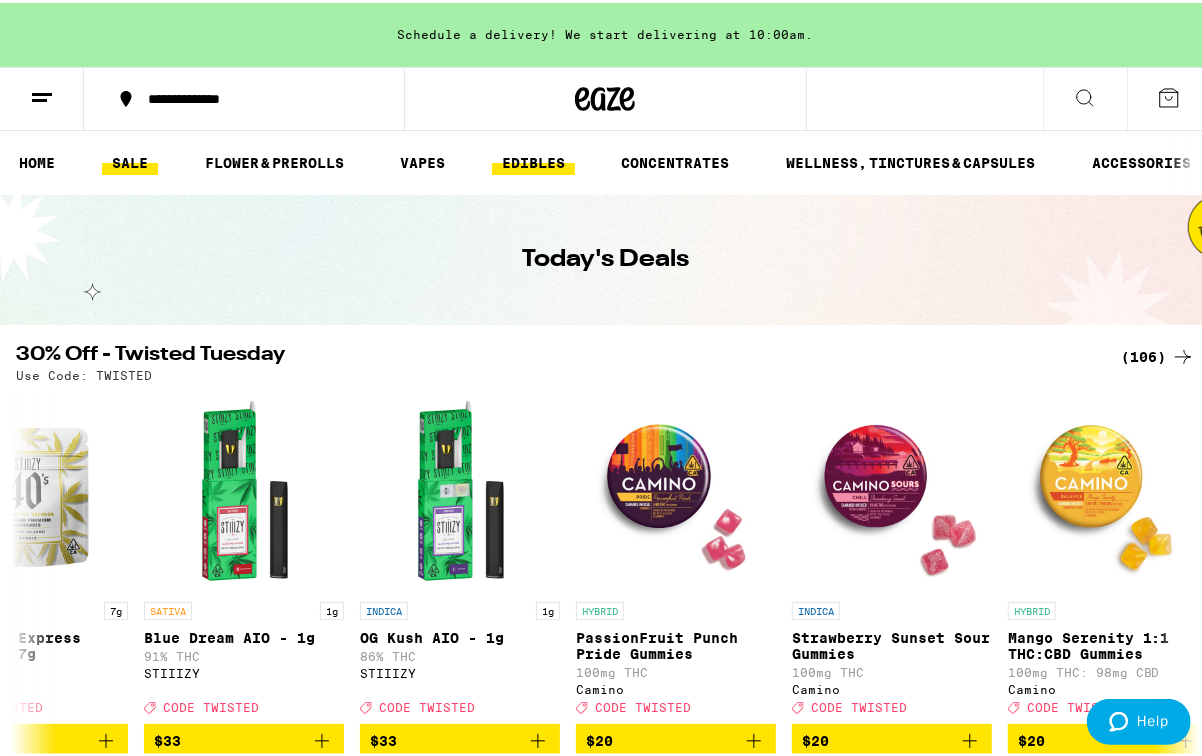 click on "EDIBLES" at bounding box center (533, 160) 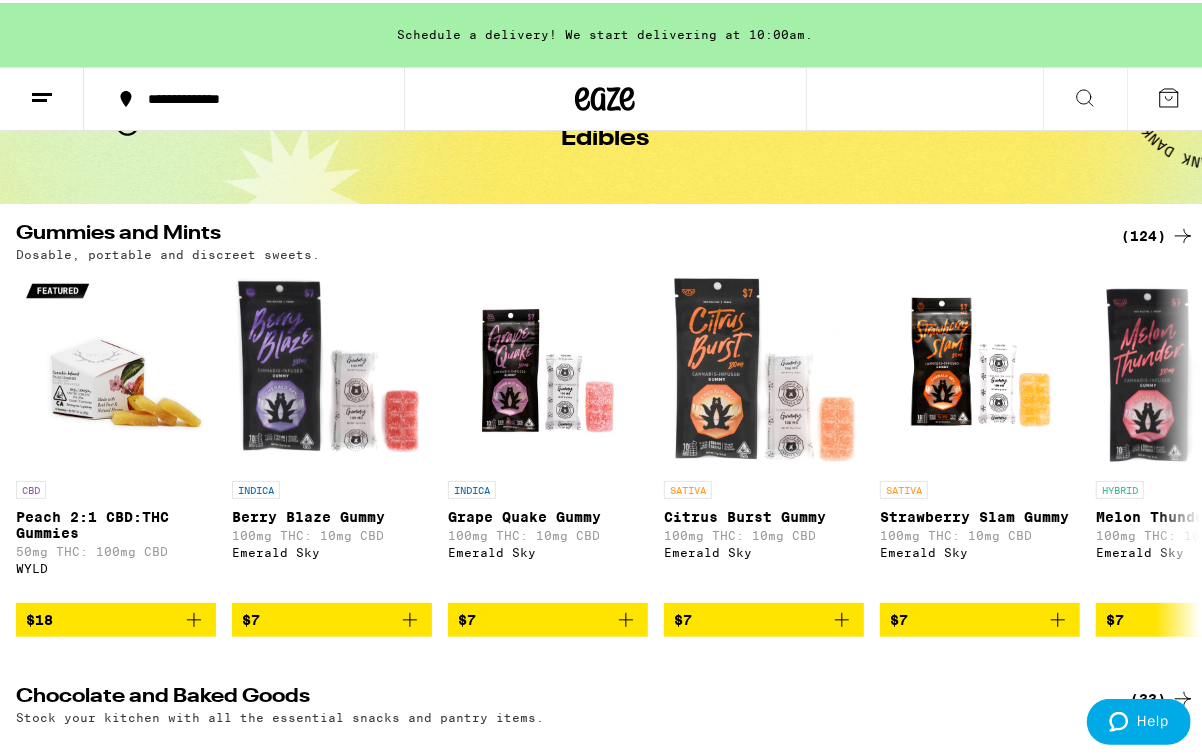 scroll, scrollTop: 114, scrollLeft: 0, axis: vertical 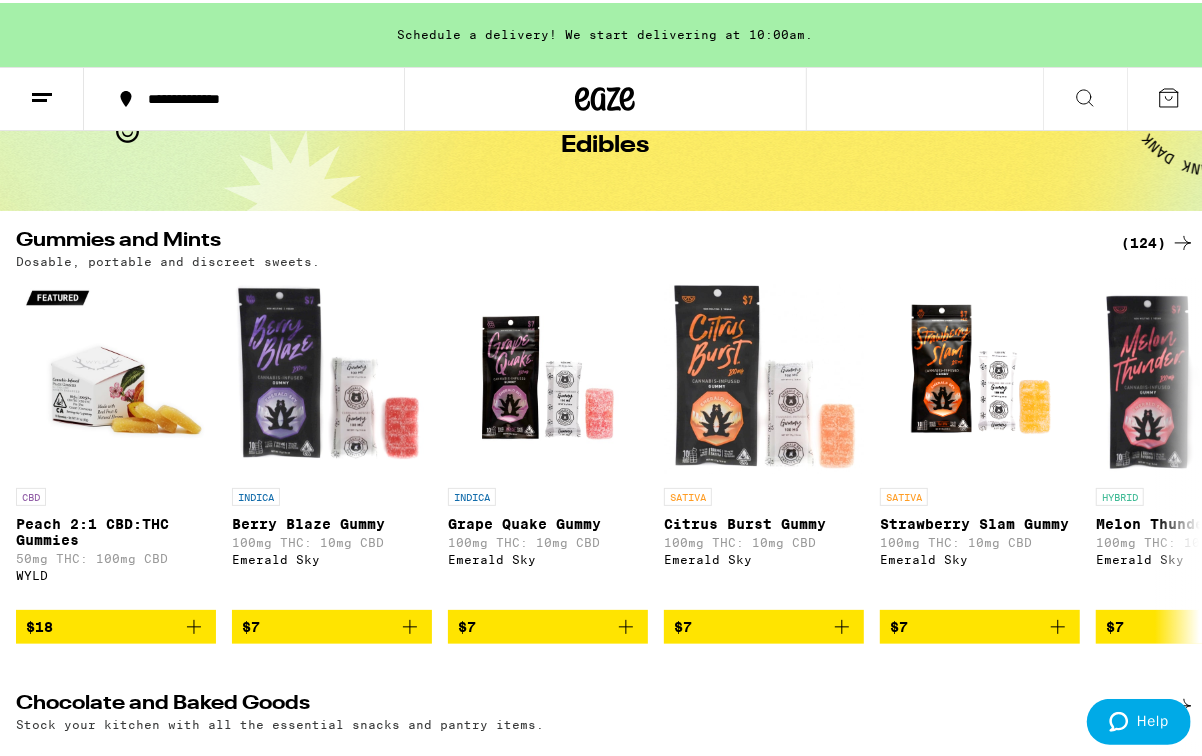 click 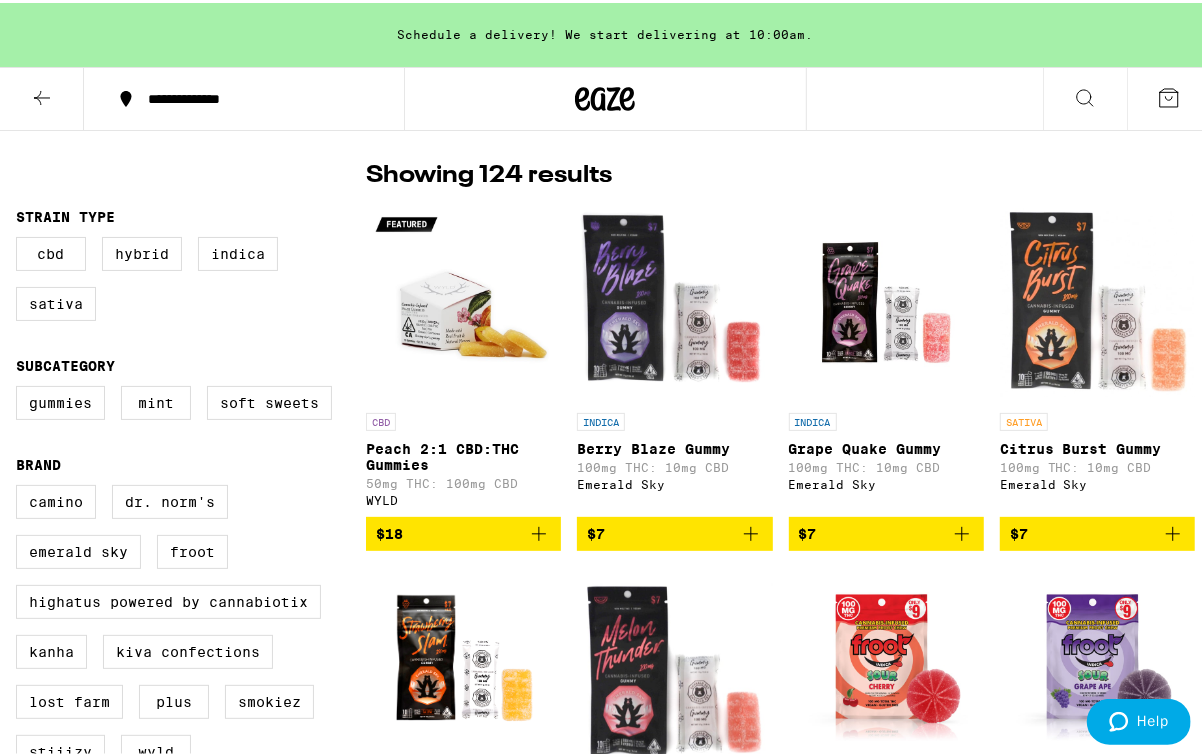 scroll, scrollTop: 228, scrollLeft: 0, axis: vertical 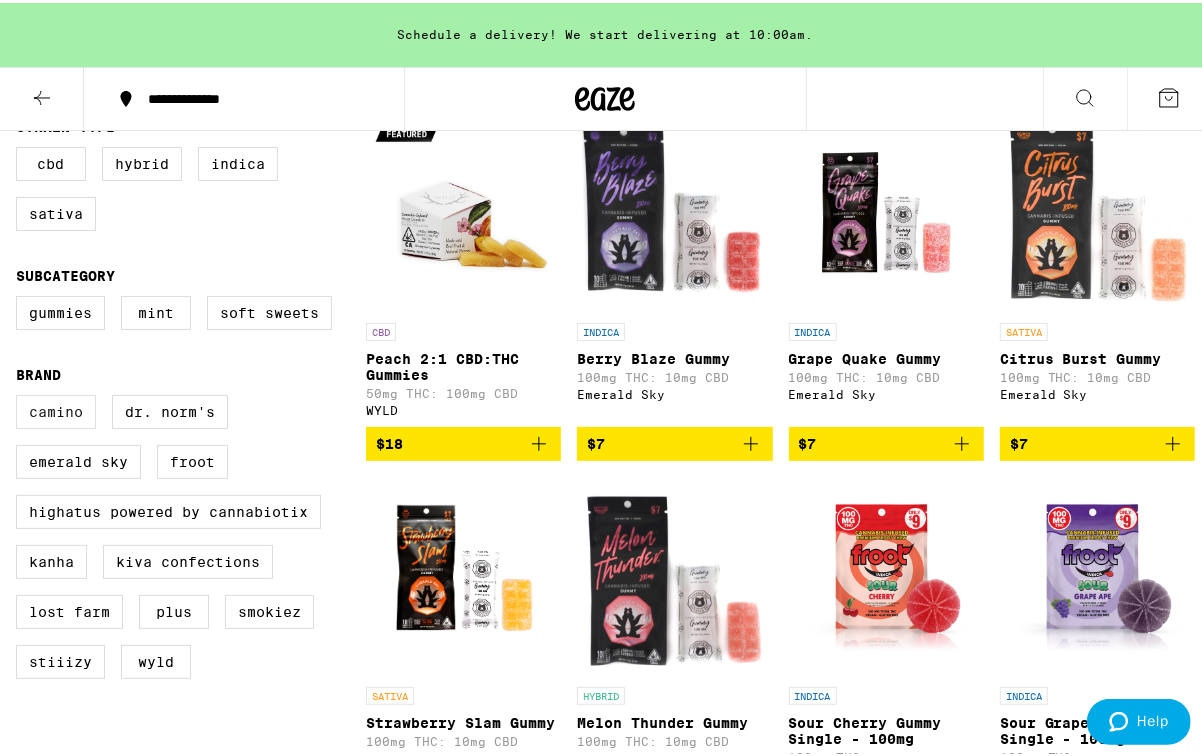 click on "Camino" at bounding box center (56, 409) 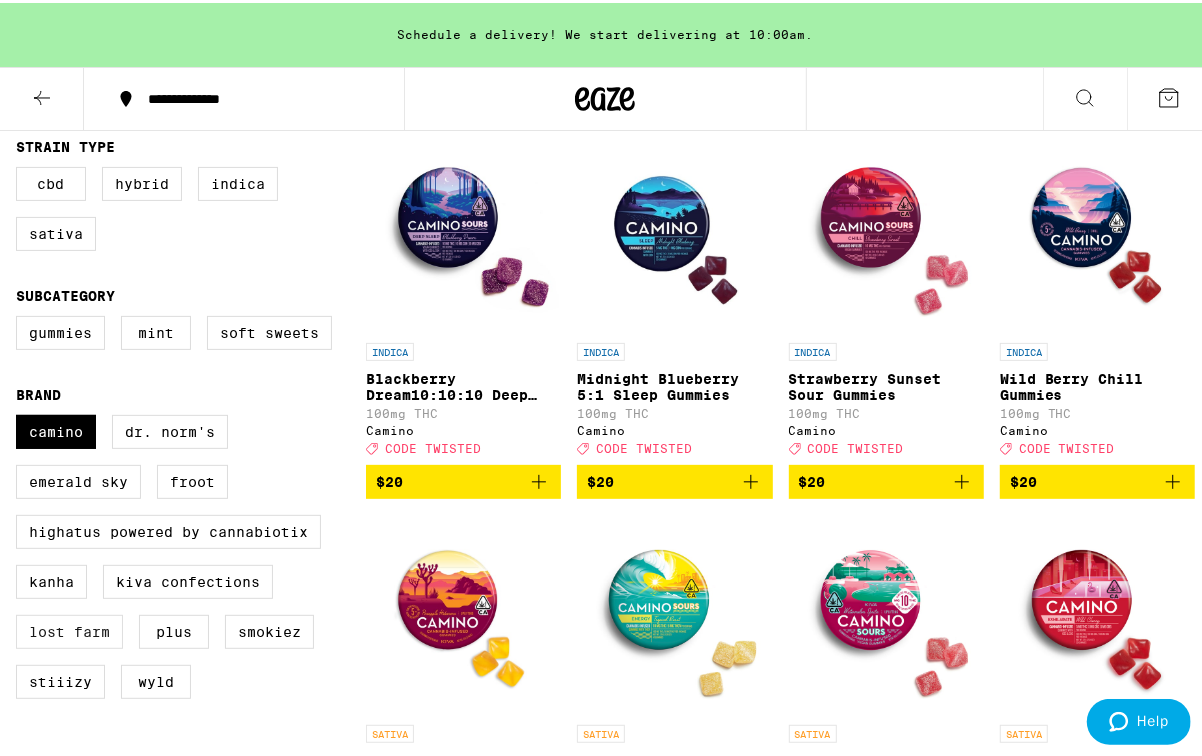 scroll, scrollTop: 228, scrollLeft: 0, axis: vertical 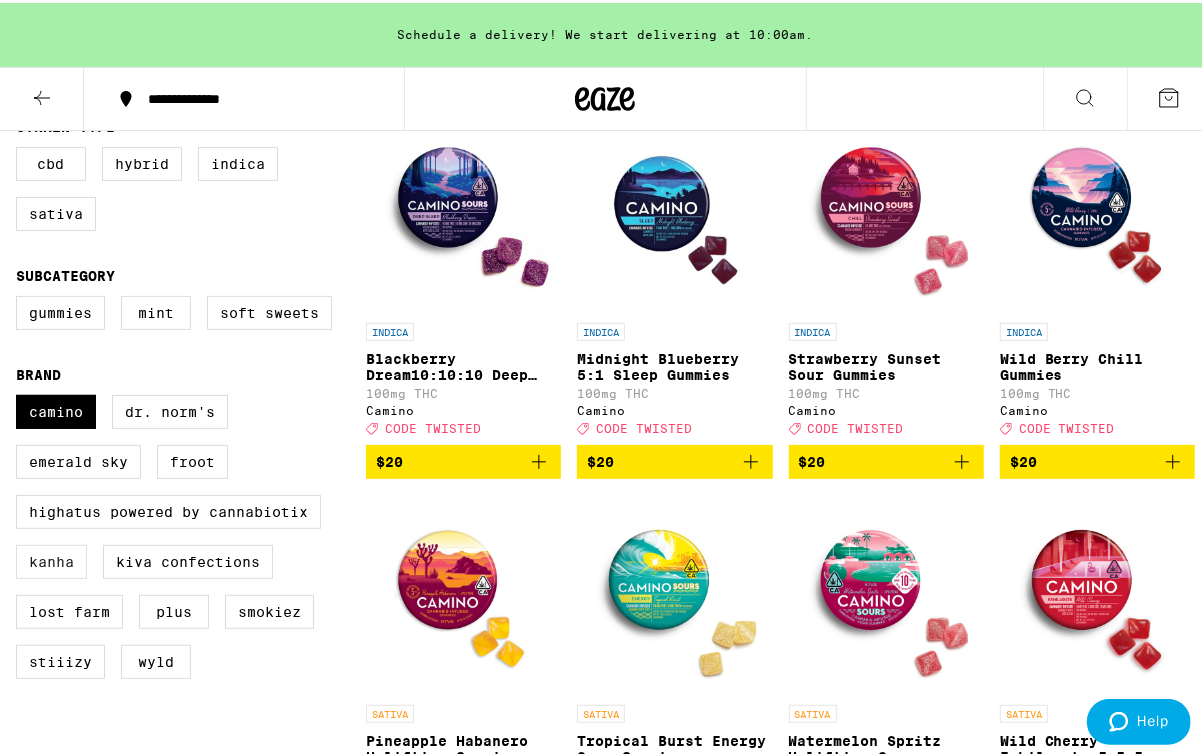 click on "Kanha" at bounding box center [51, 559] 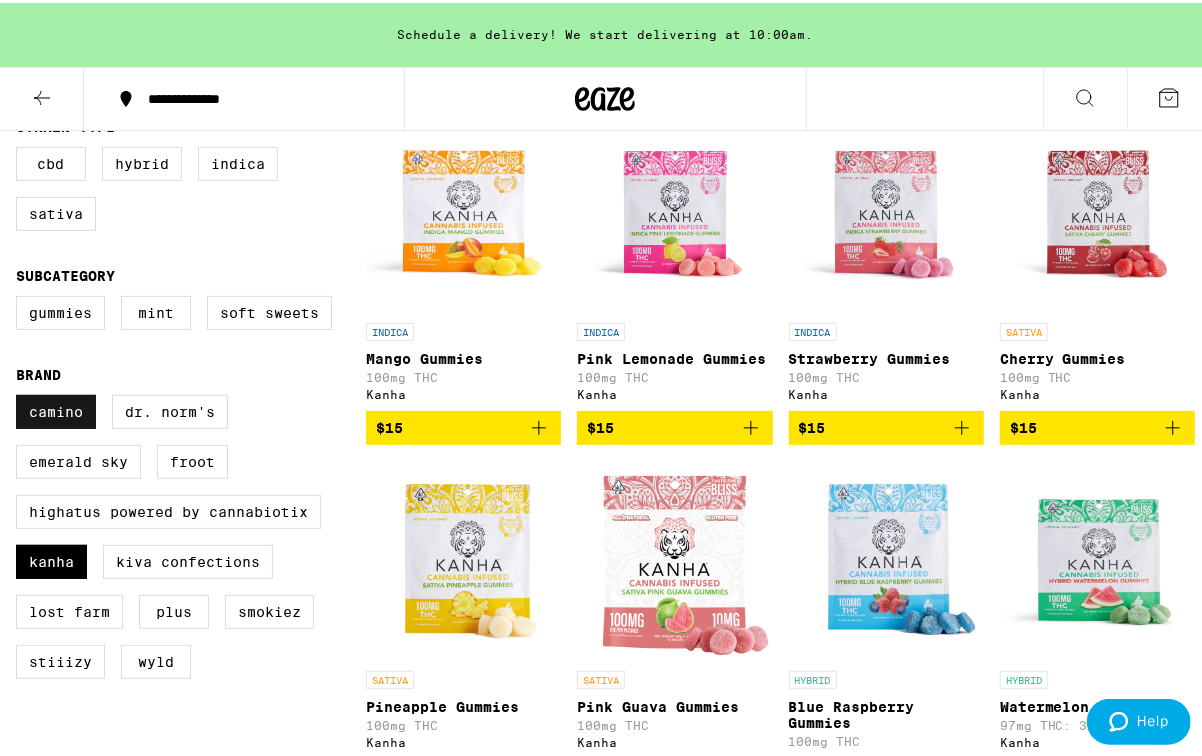 click on "Camino" at bounding box center (56, 409) 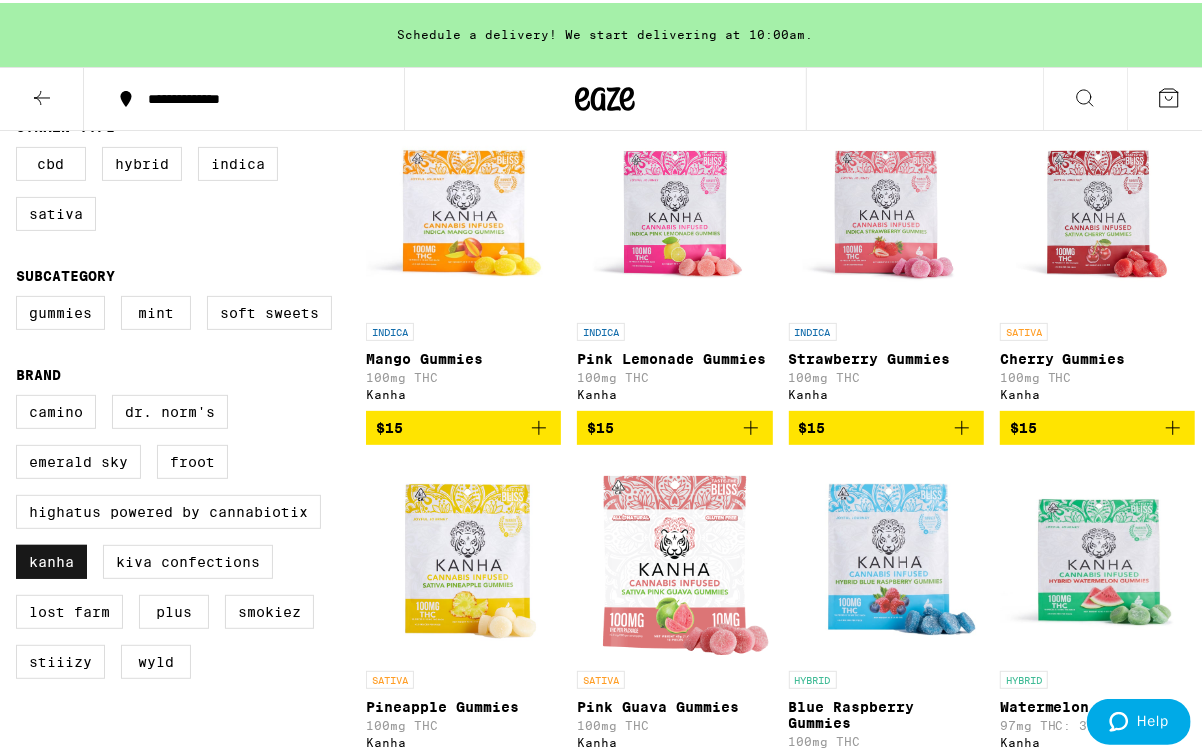 click on "Kanha" at bounding box center [51, 559] 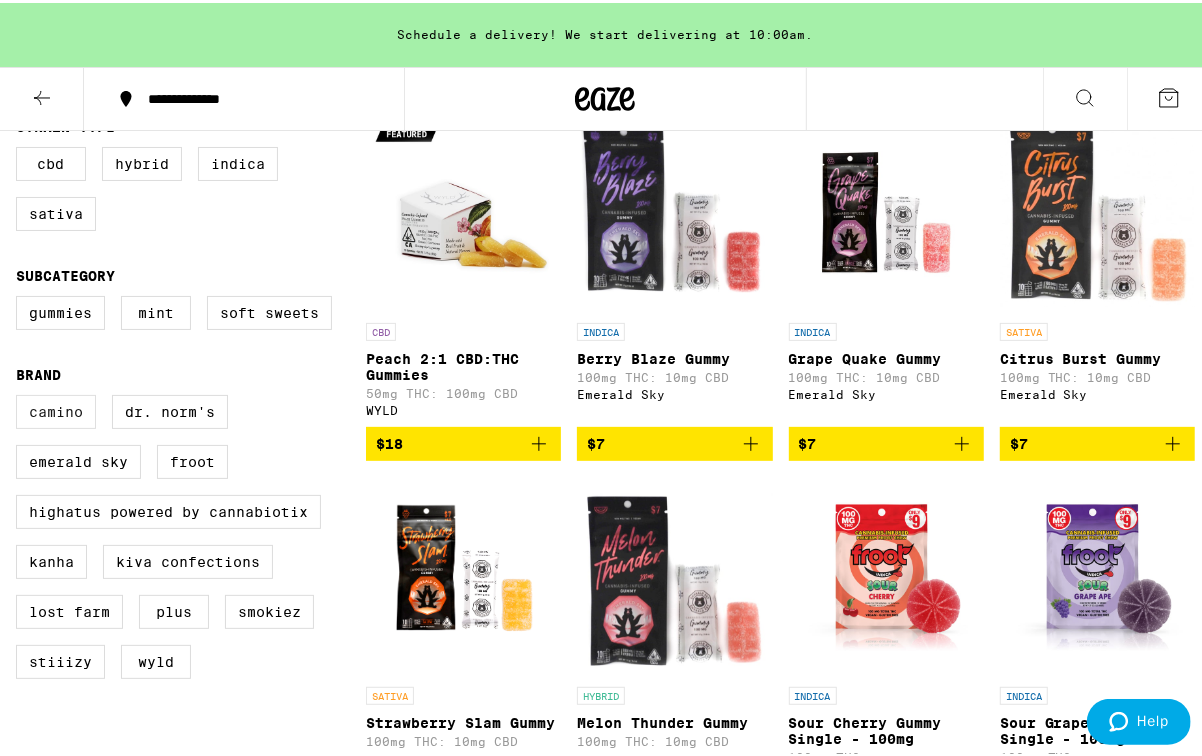 click on "Camino" at bounding box center [56, 409] 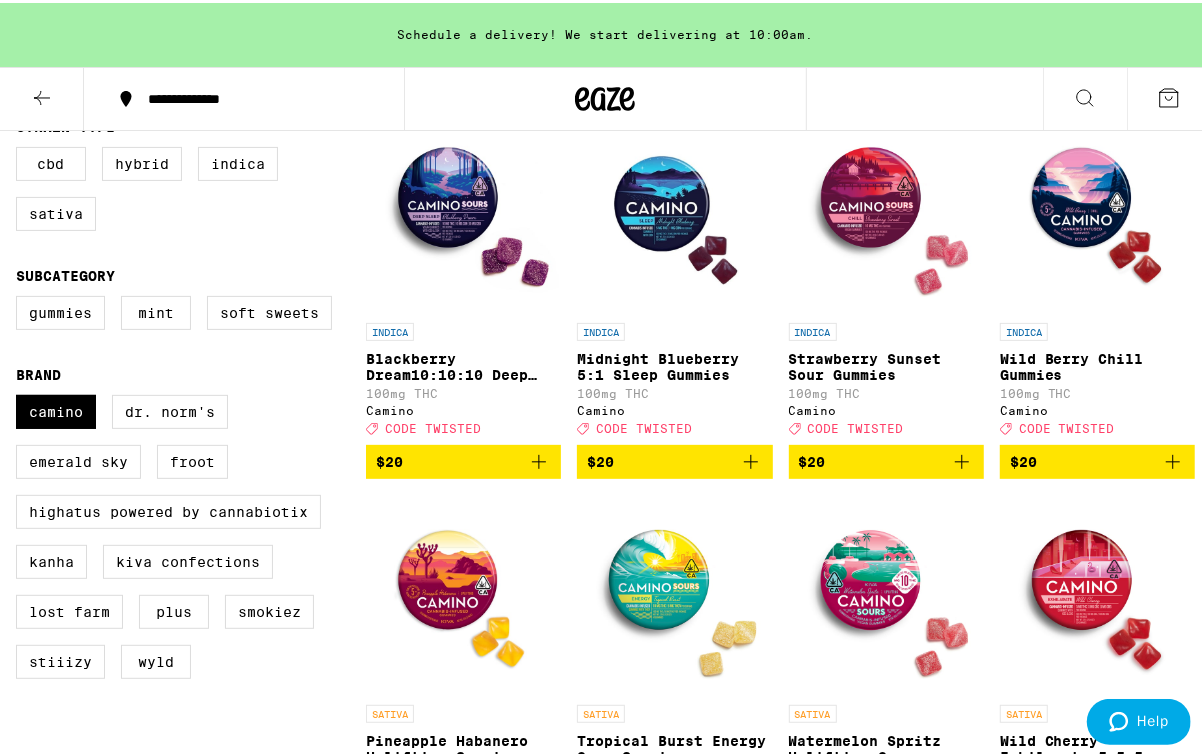 click 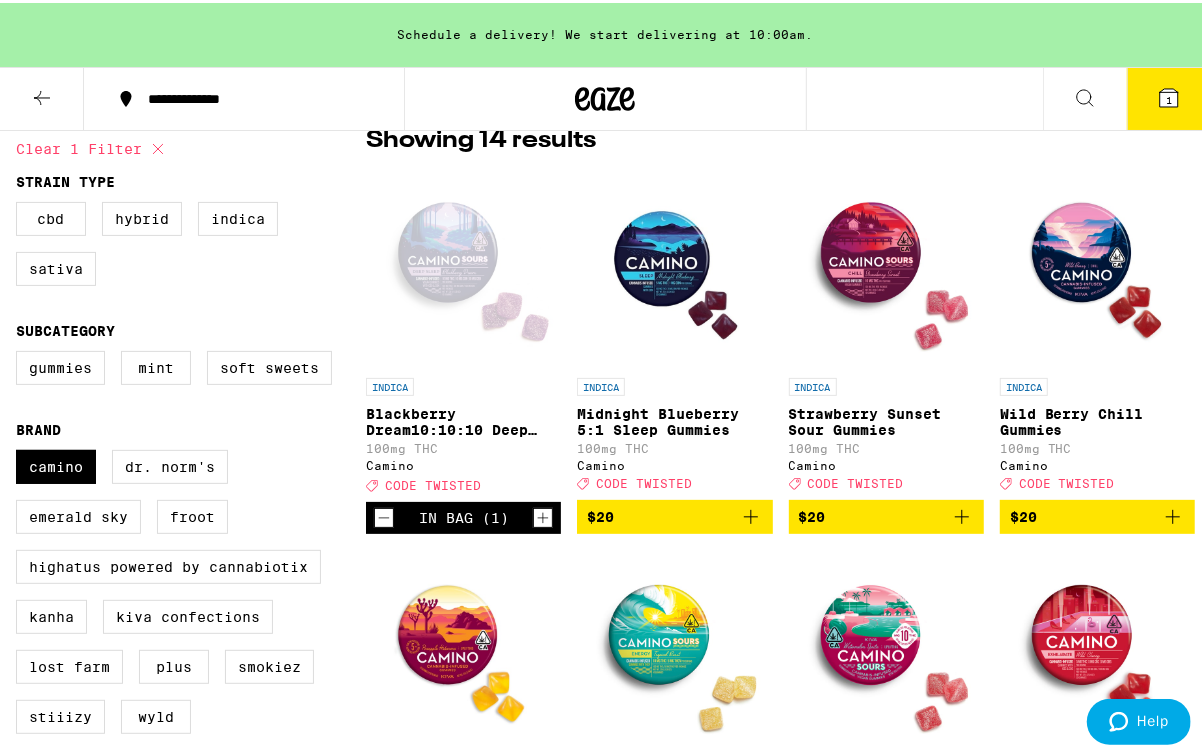 scroll, scrollTop: 171, scrollLeft: 0, axis: vertical 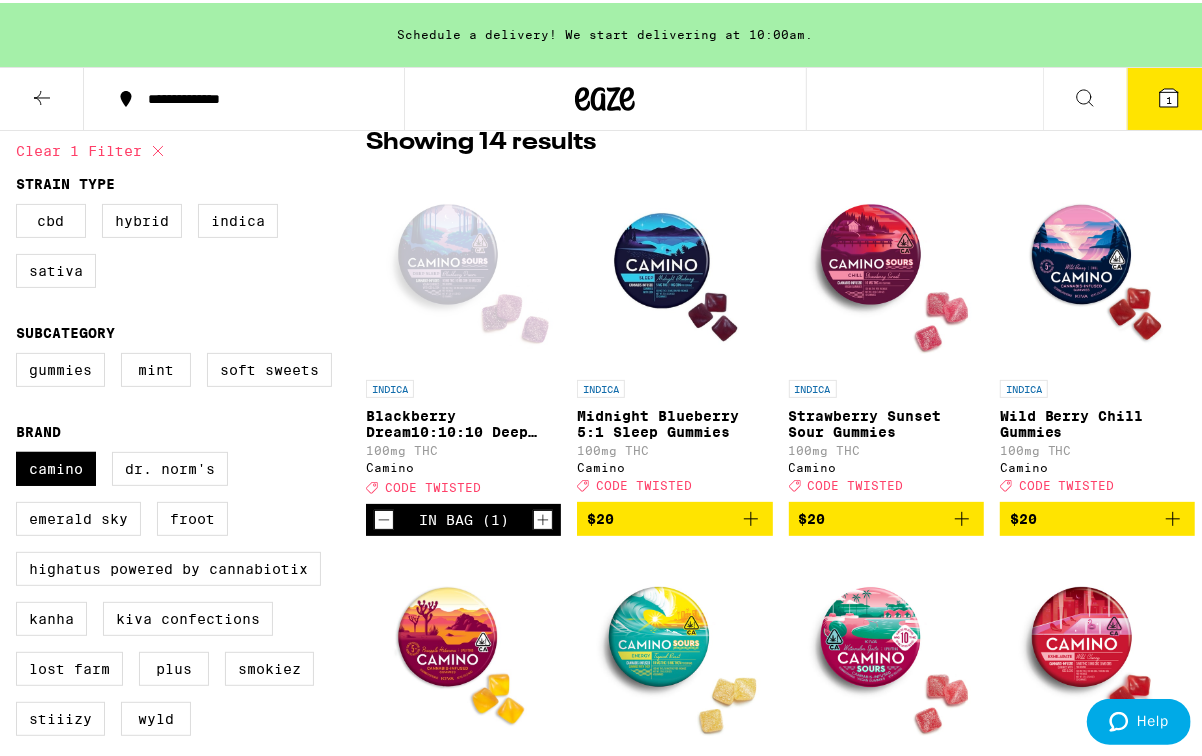 click 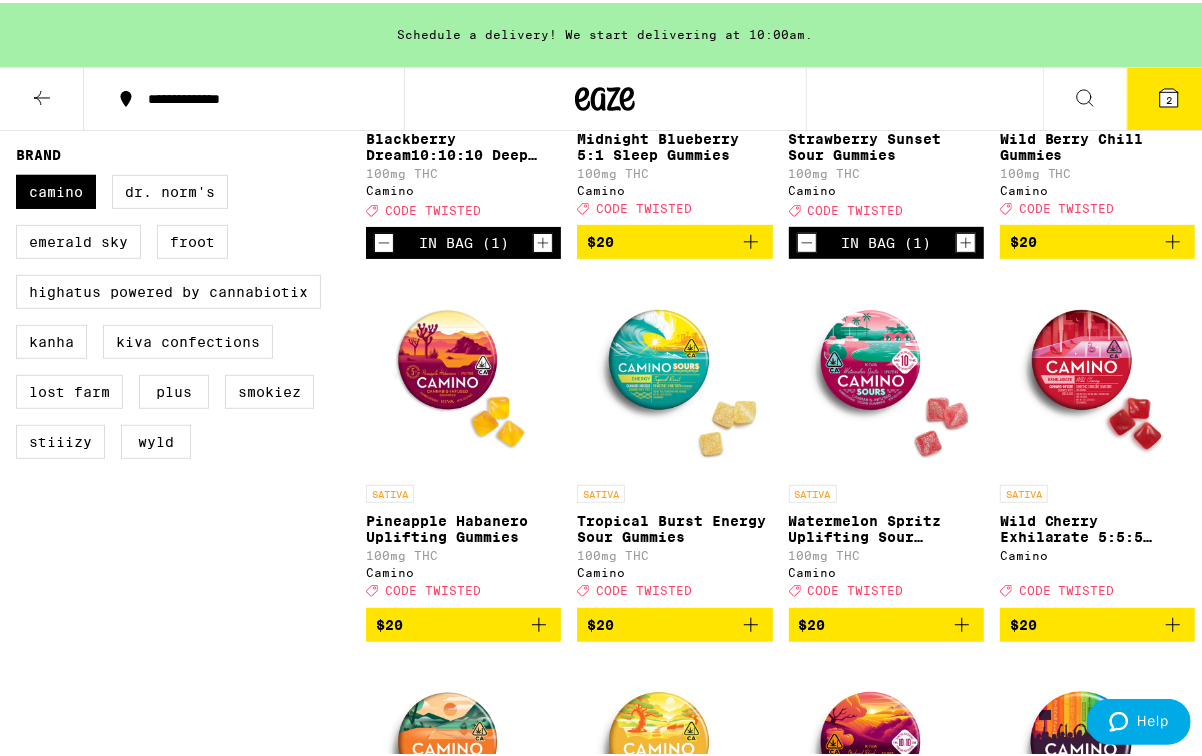 scroll, scrollTop: 457, scrollLeft: 0, axis: vertical 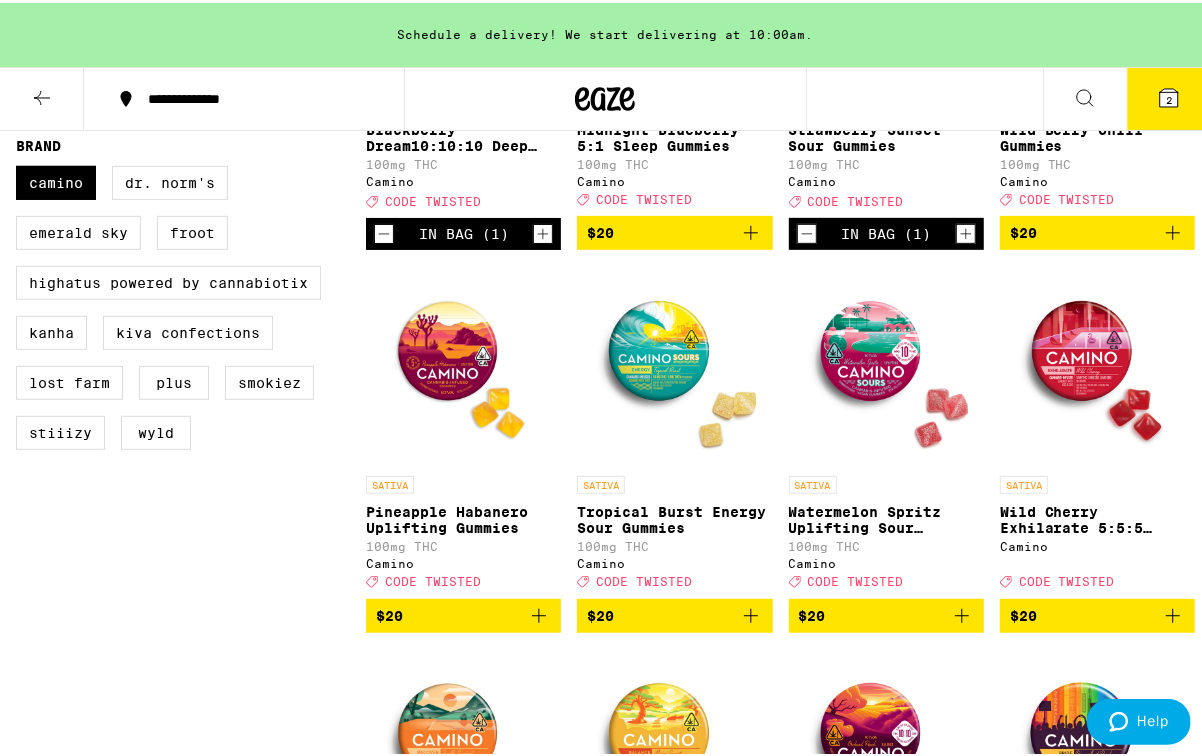click 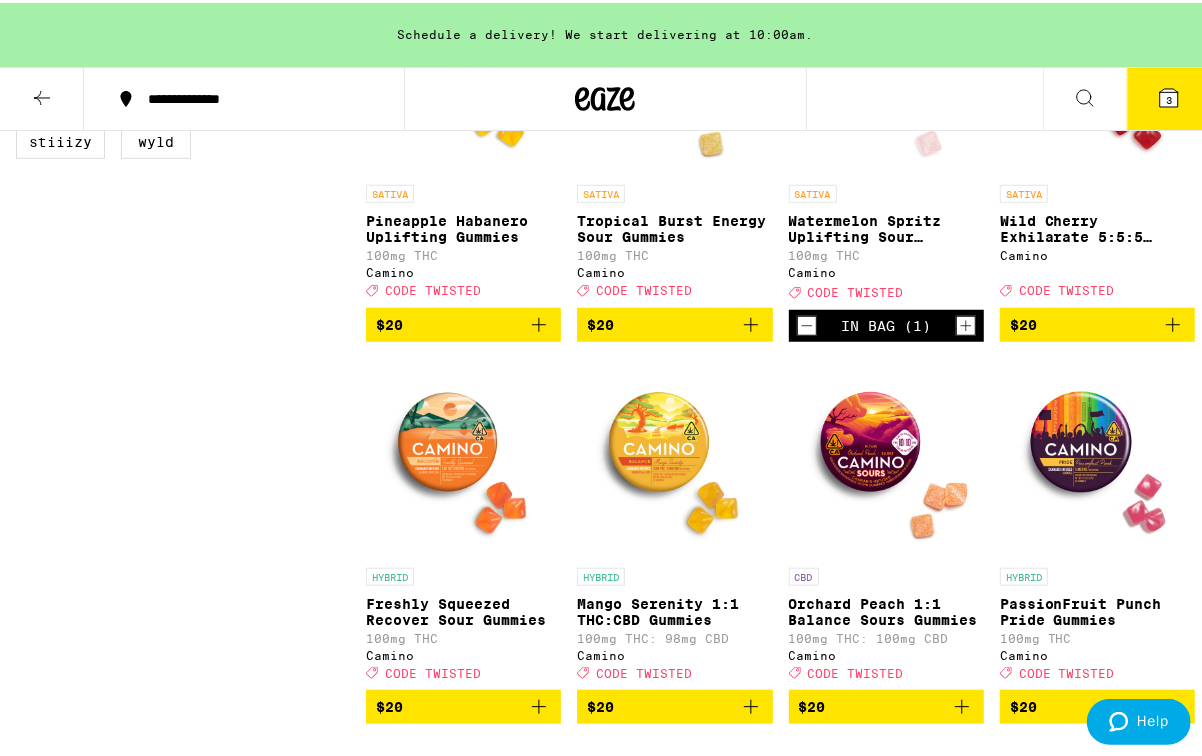 scroll, scrollTop: 800, scrollLeft: 0, axis: vertical 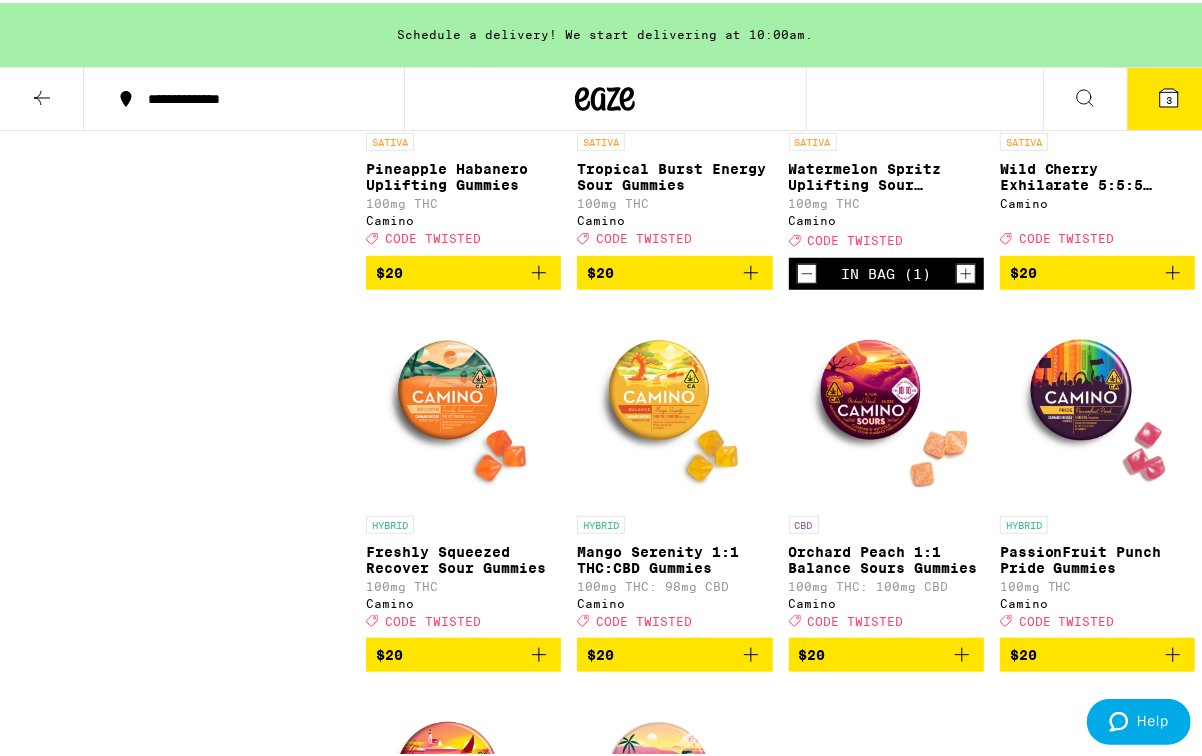 click 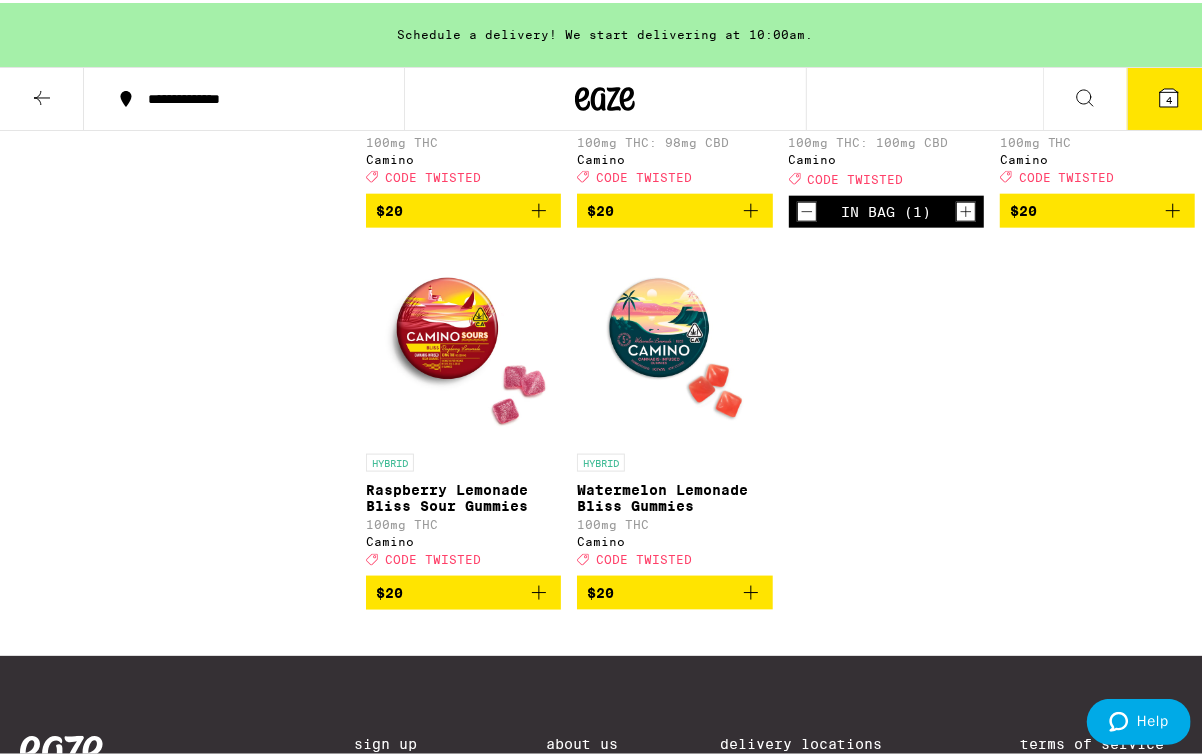 scroll, scrollTop: 1257, scrollLeft: 0, axis: vertical 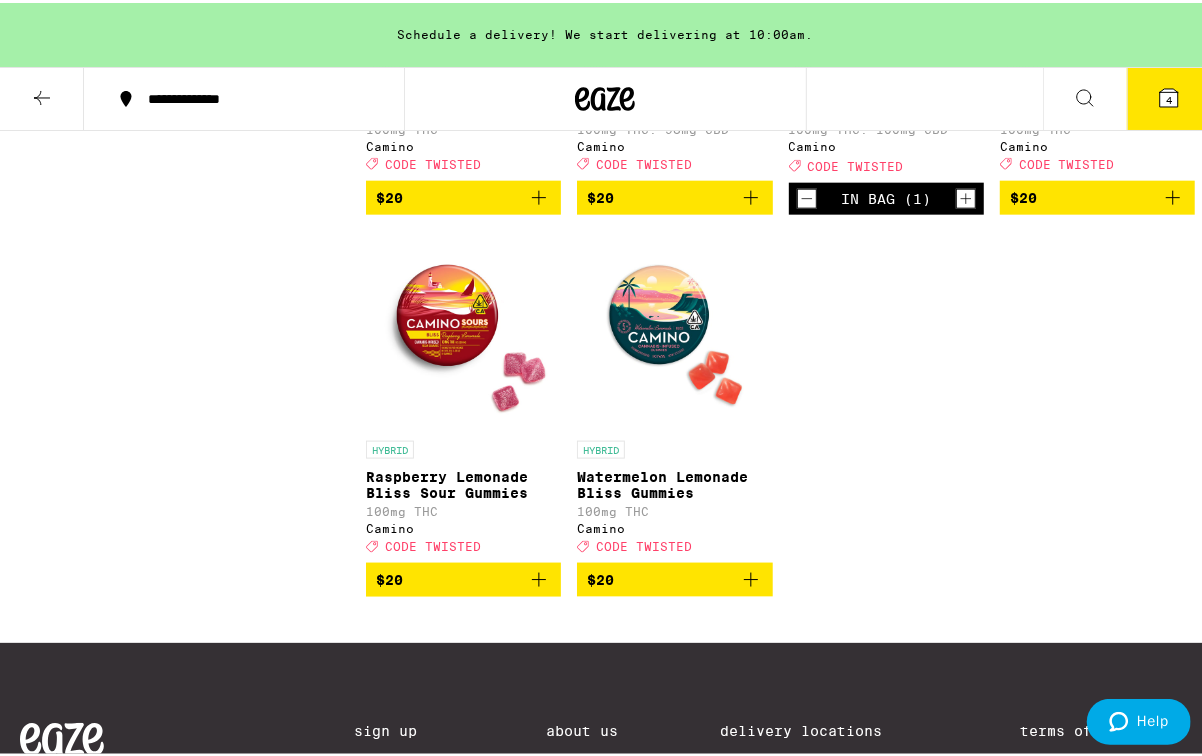 click 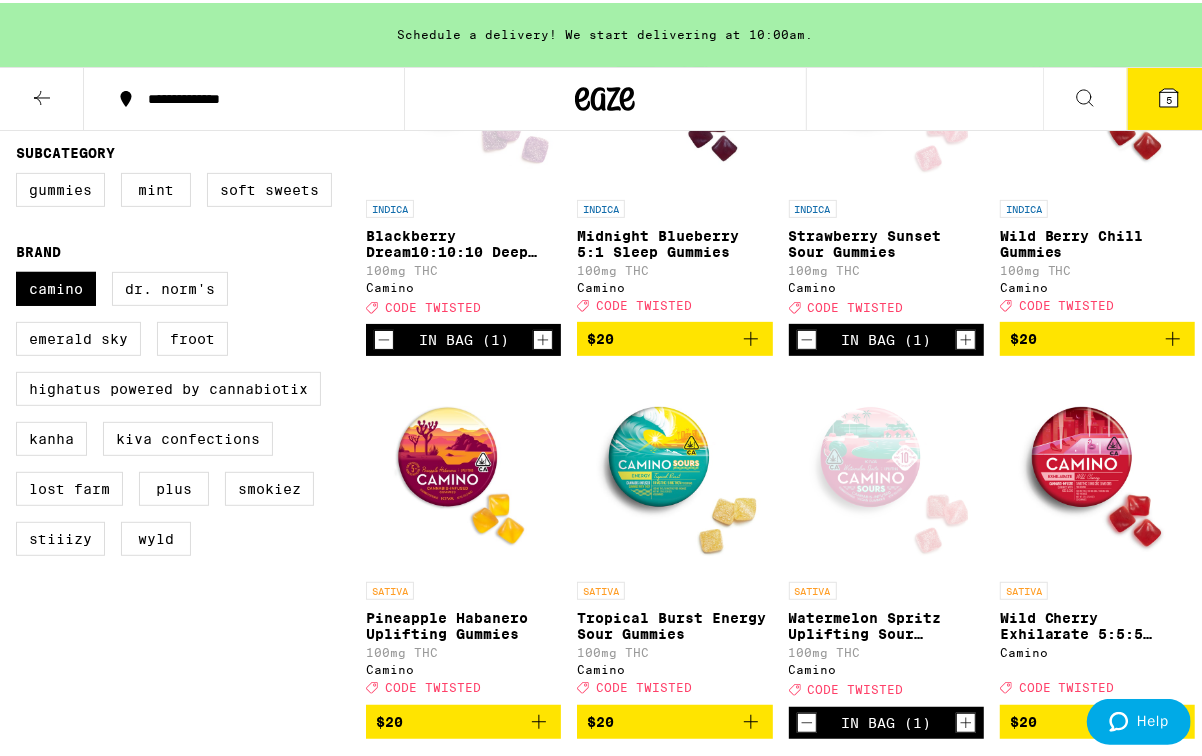scroll, scrollTop: 0, scrollLeft: 0, axis: both 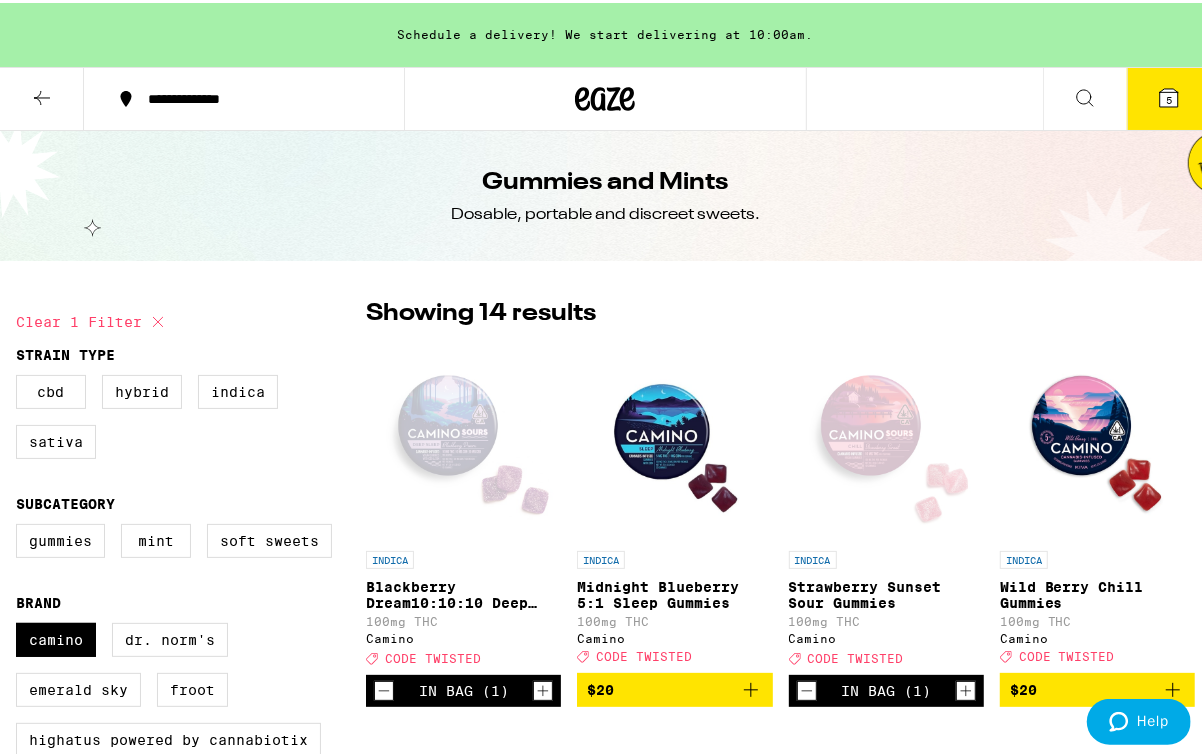 click 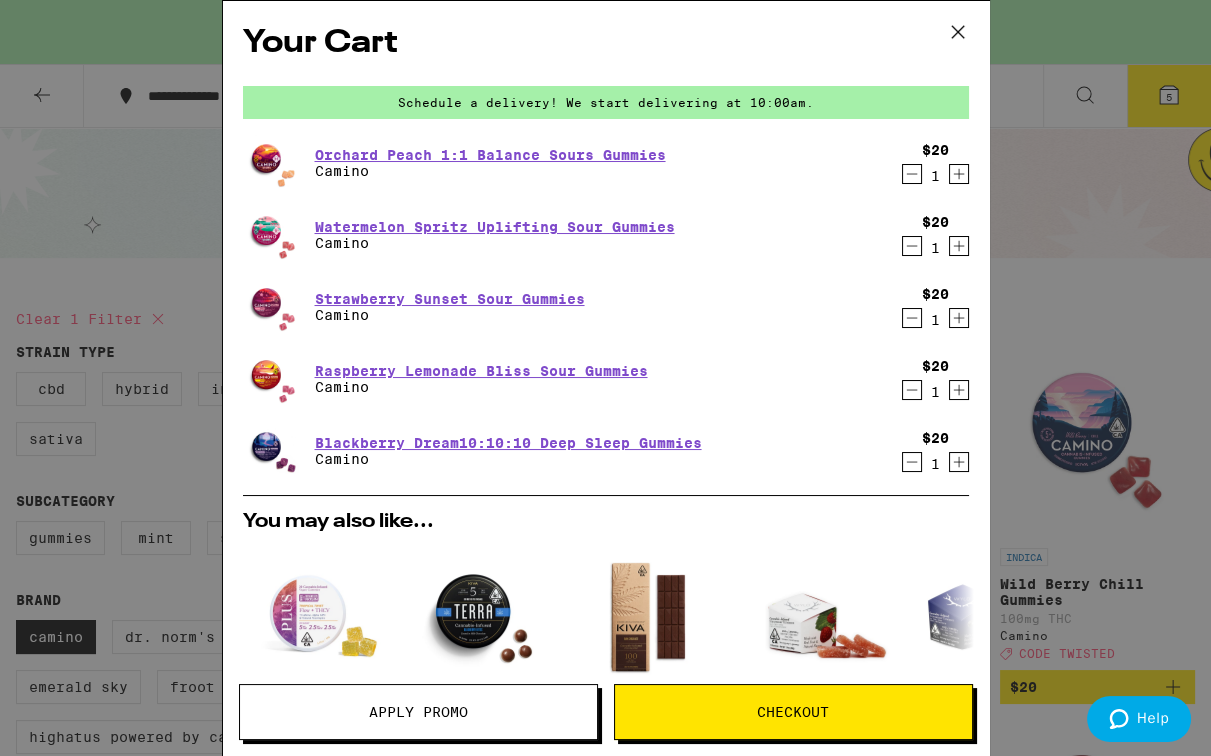click on "Apply Promo" at bounding box center (418, 712) 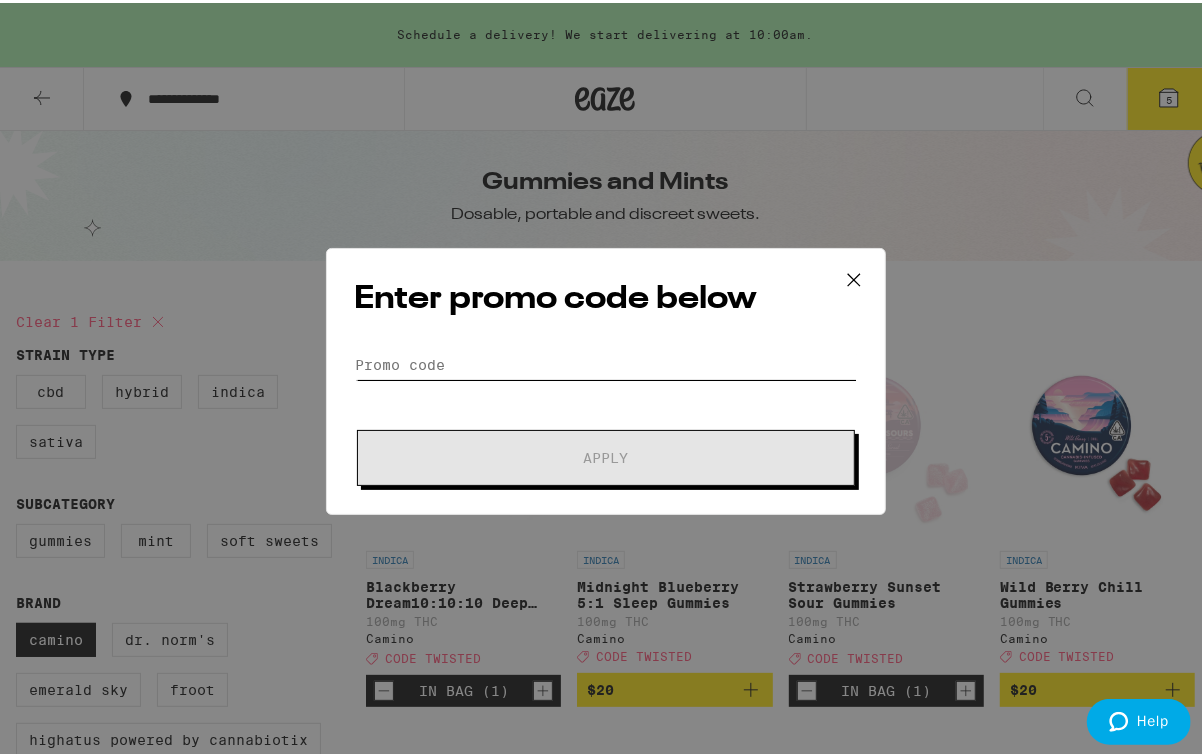 click on "Promo Code" at bounding box center (606, 362) 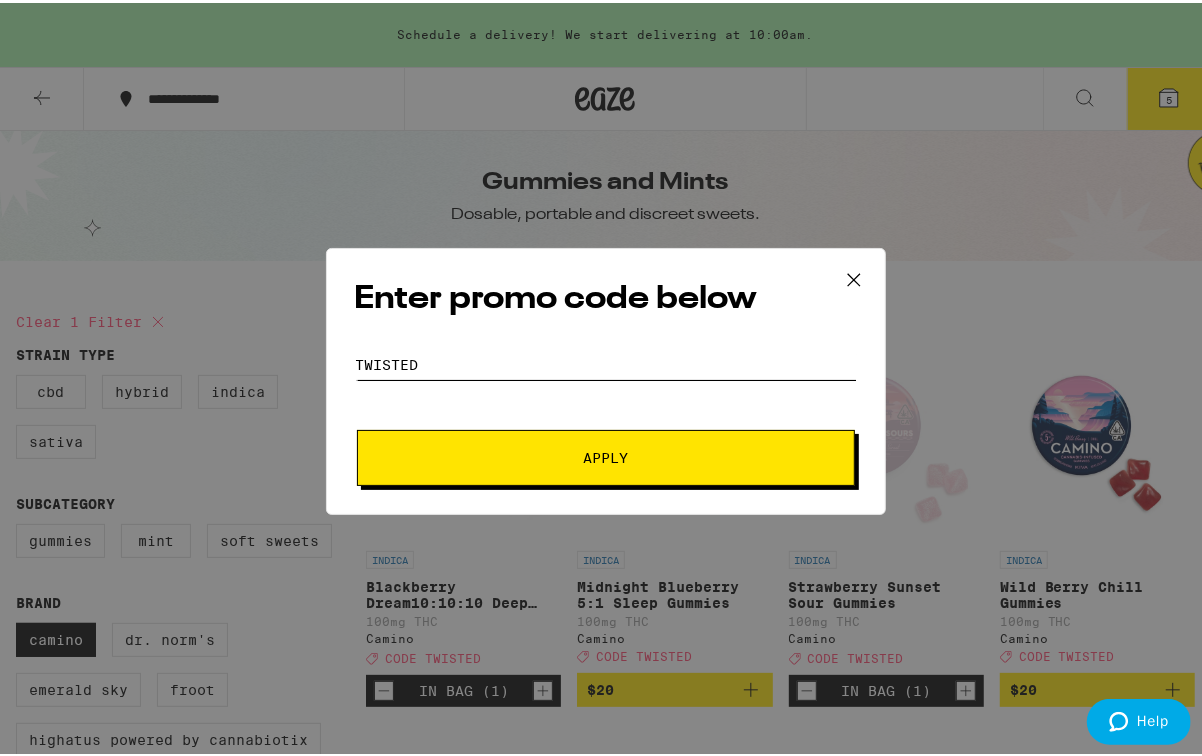type on "twisted" 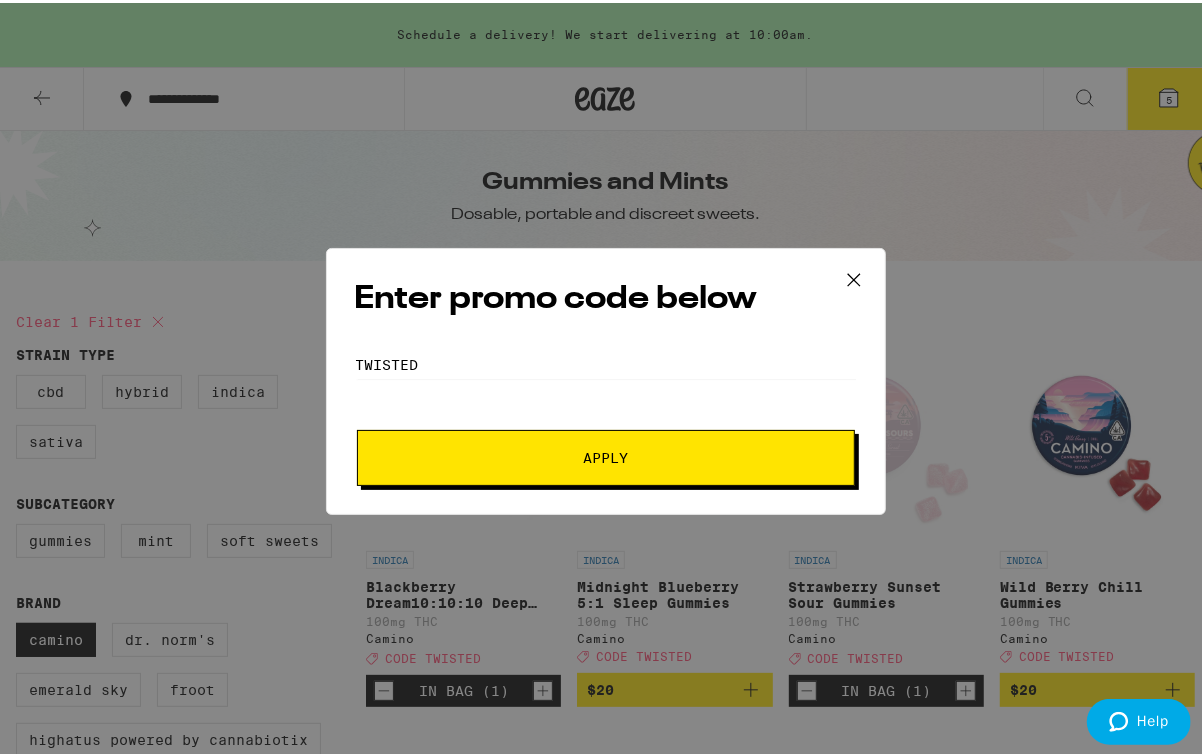 click on "Apply" at bounding box center [606, 455] 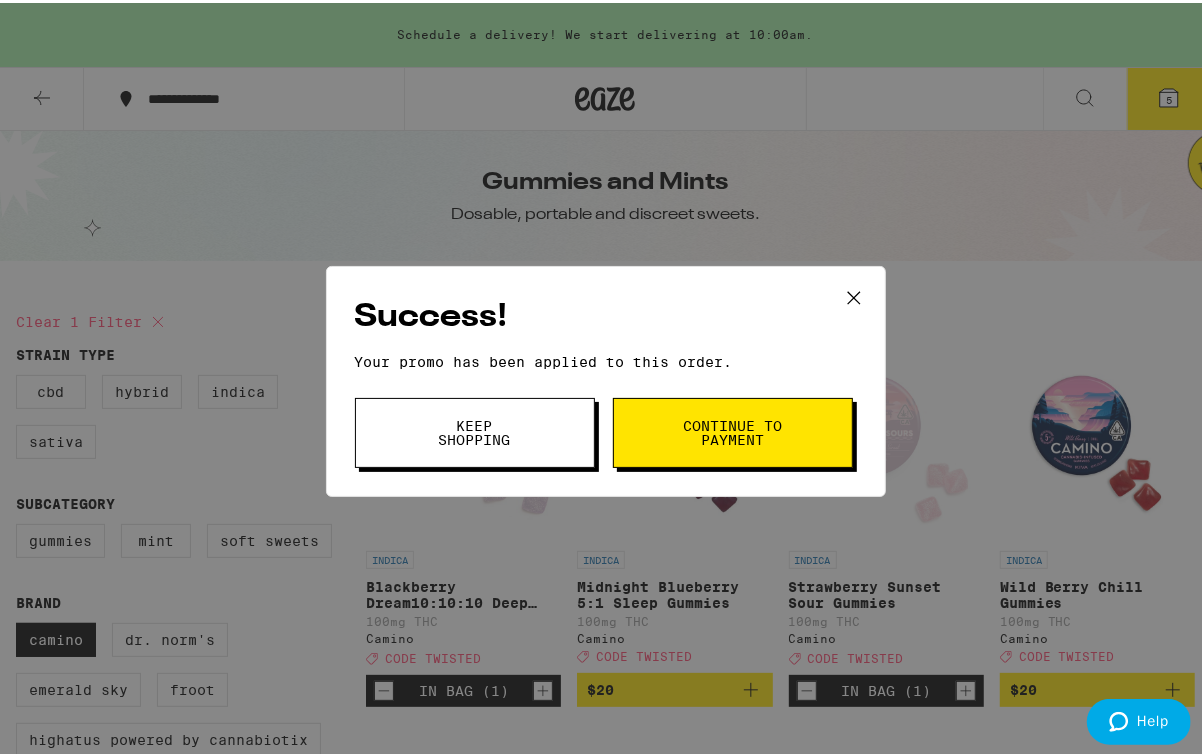 click on "Continue to payment" at bounding box center (733, 430) 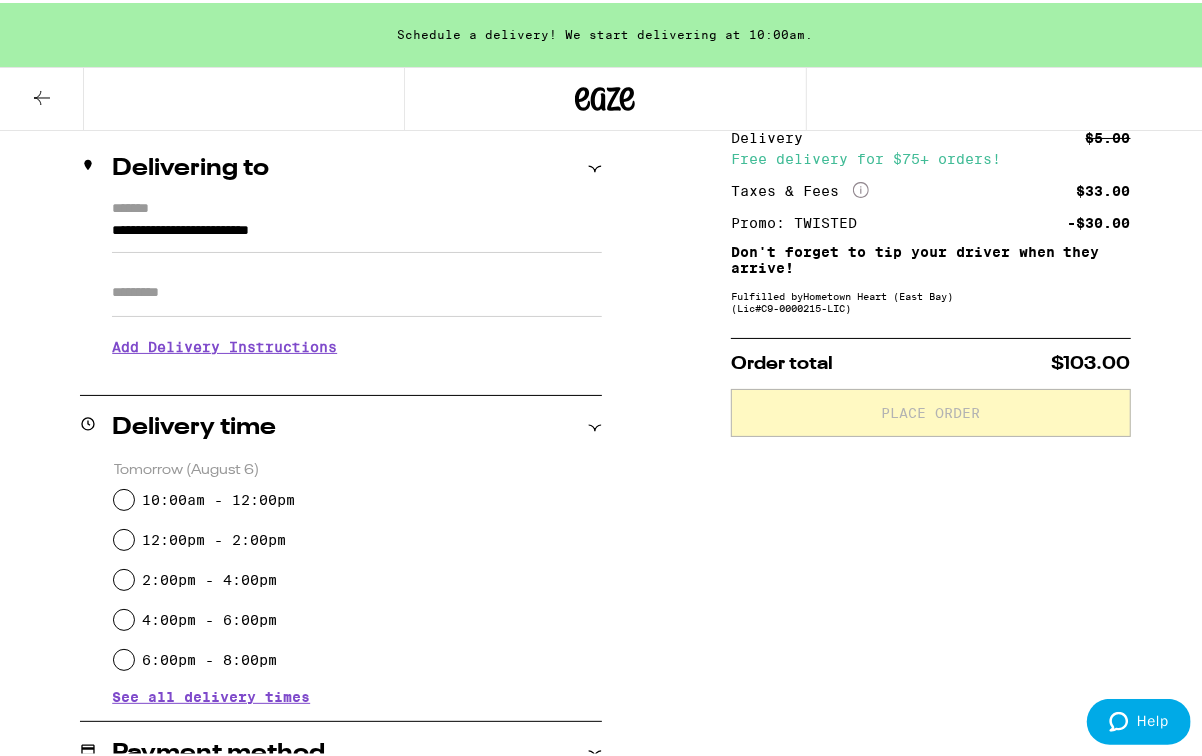 scroll, scrollTop: 400, scrollLeft: 0, axis: vertical 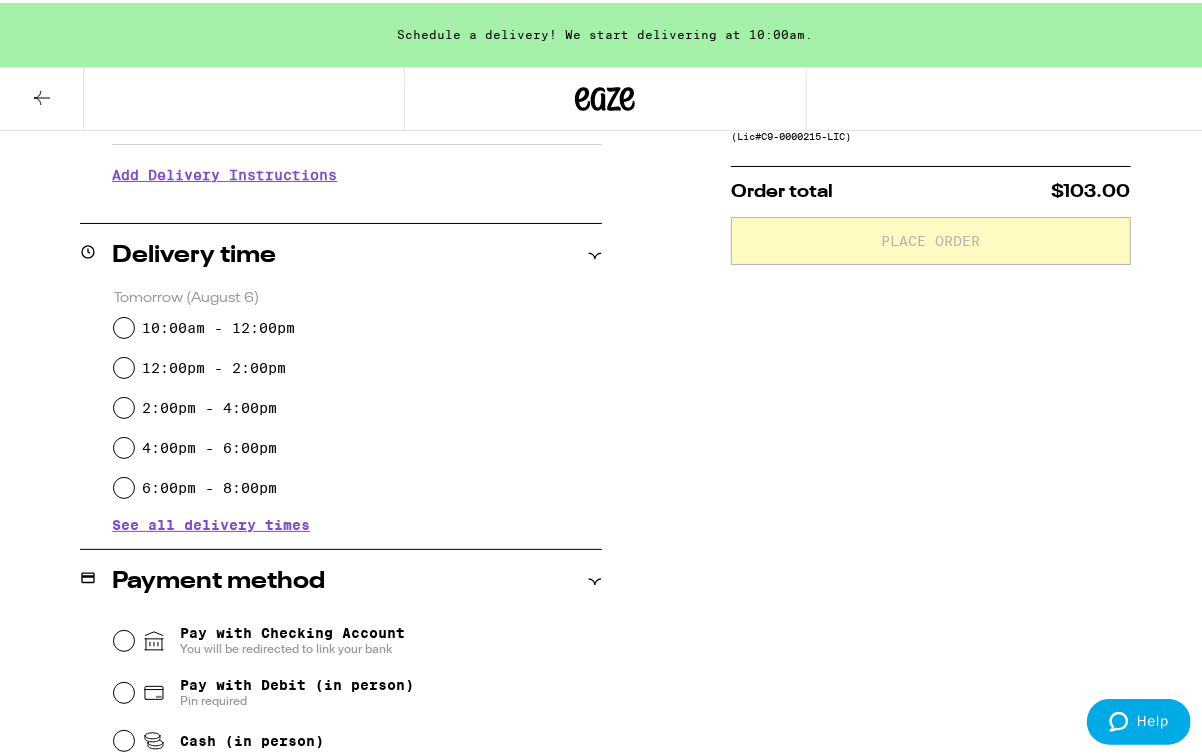 click on "See all delivery times" at bounding box center (211, 522) 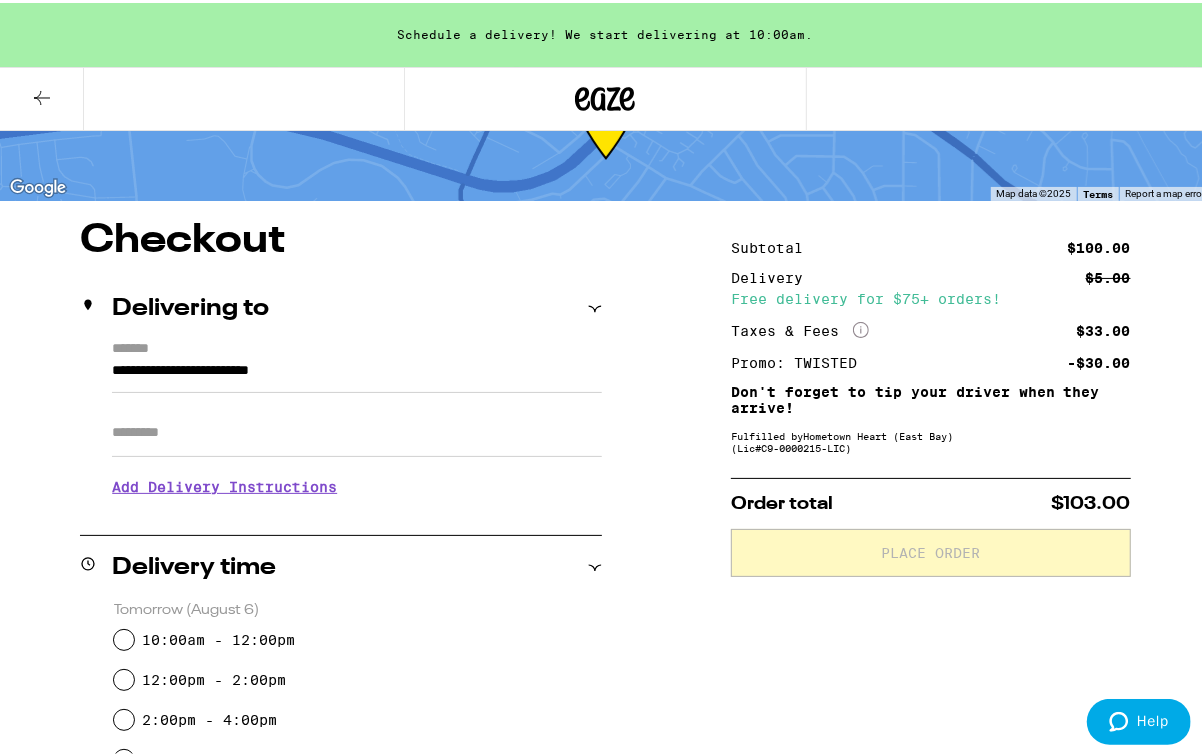 scroll, scrollTop: 57, scrollLeft: 0, axis: vertical 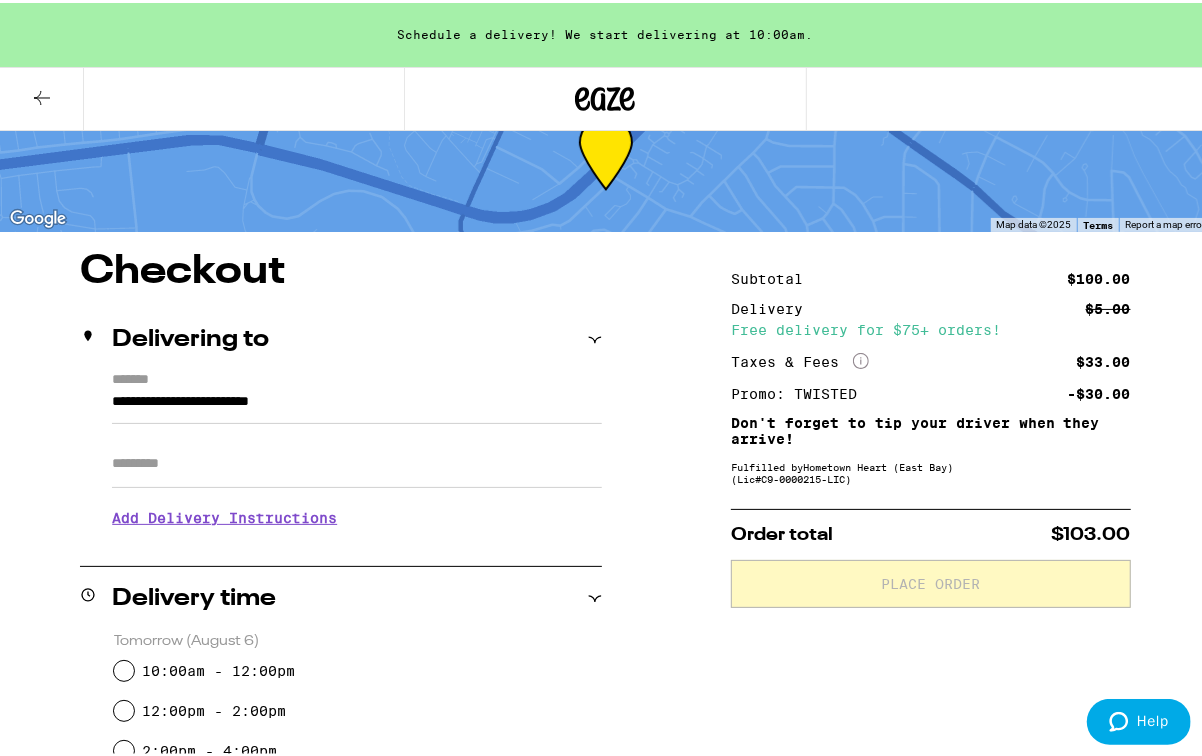 click 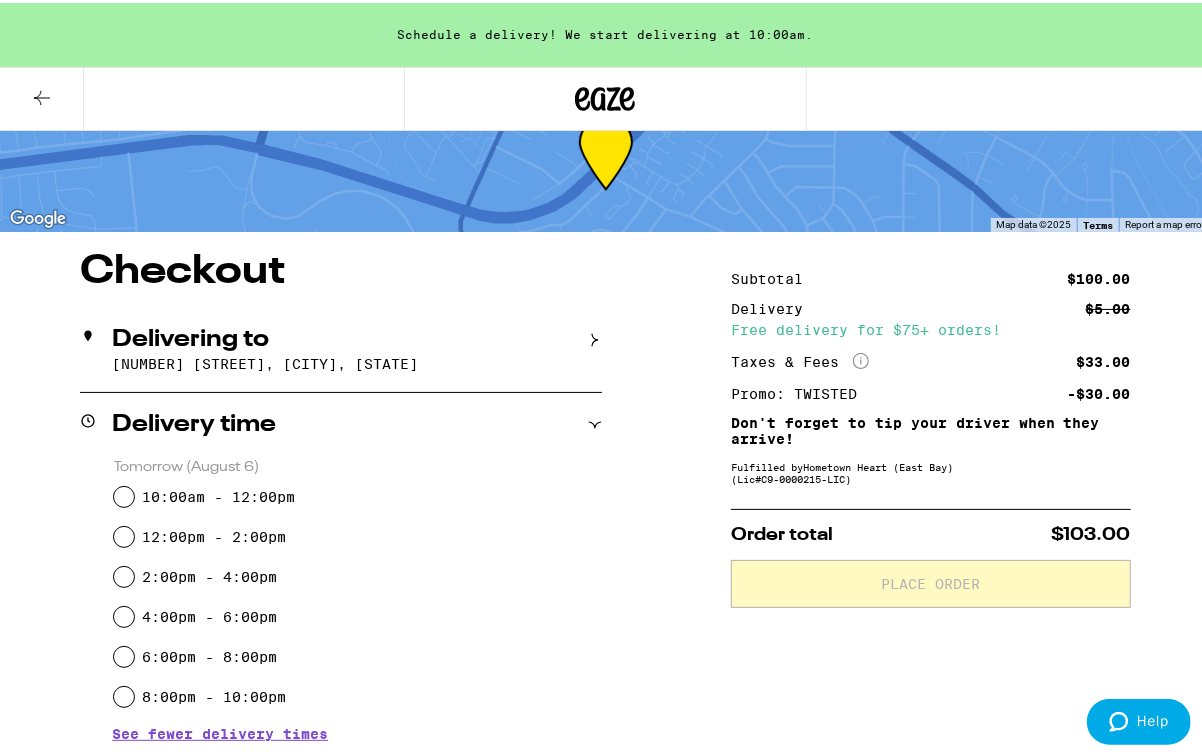 click 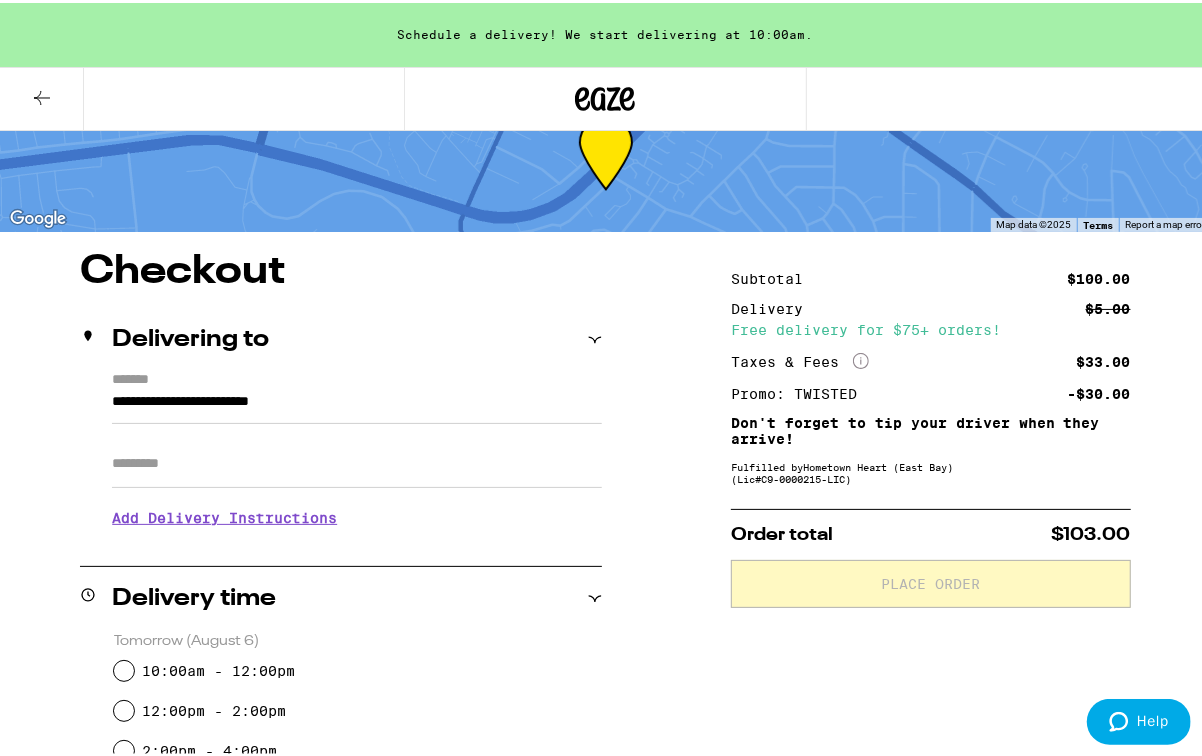 click 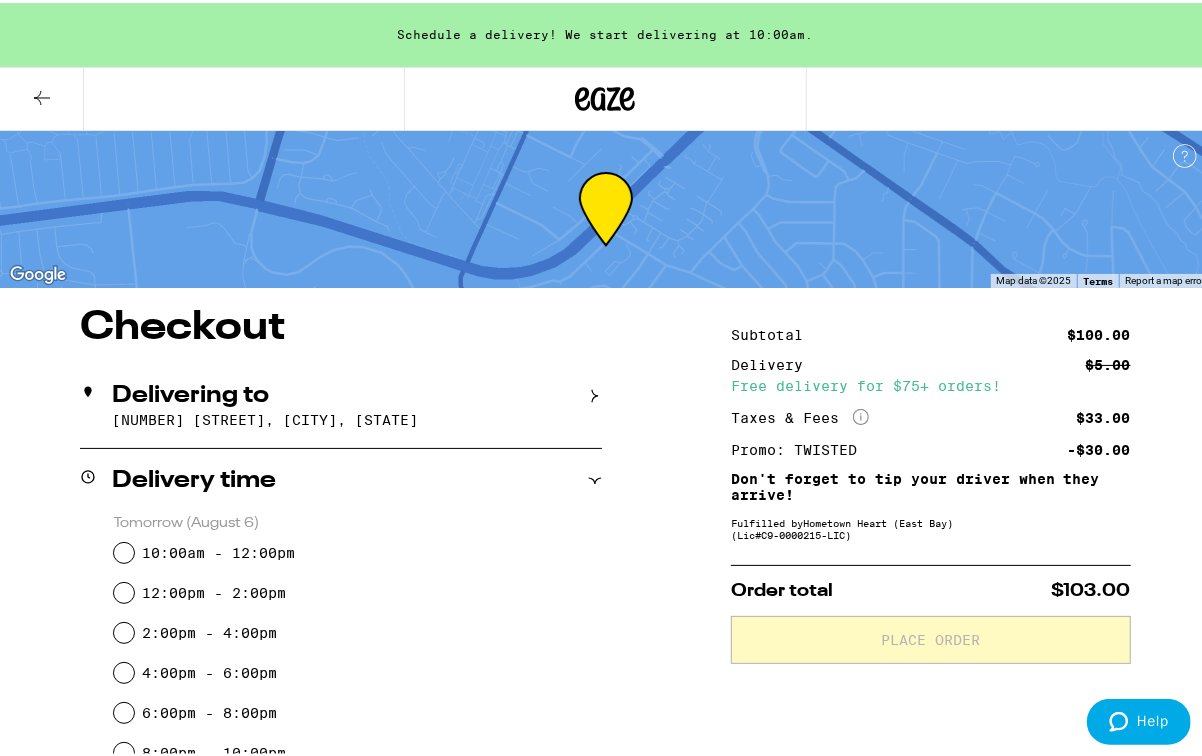 scroll, scrollTop: 0, scrollLeft: 0, axis: both 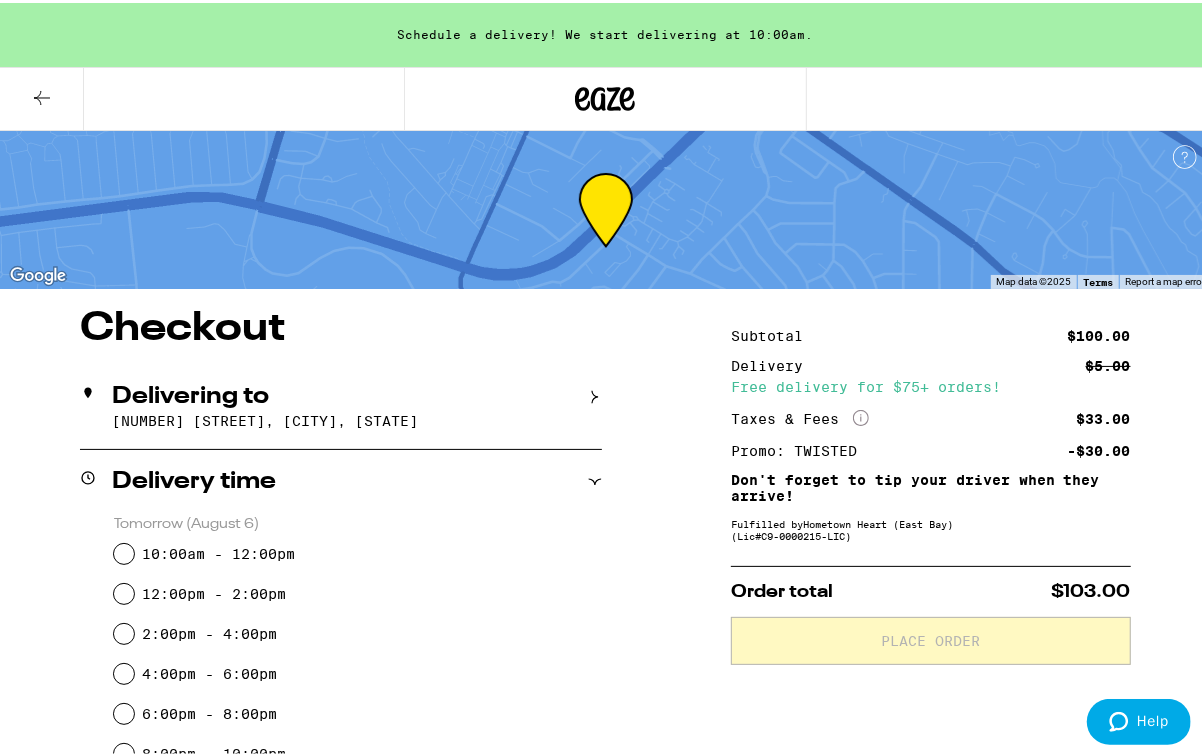 click 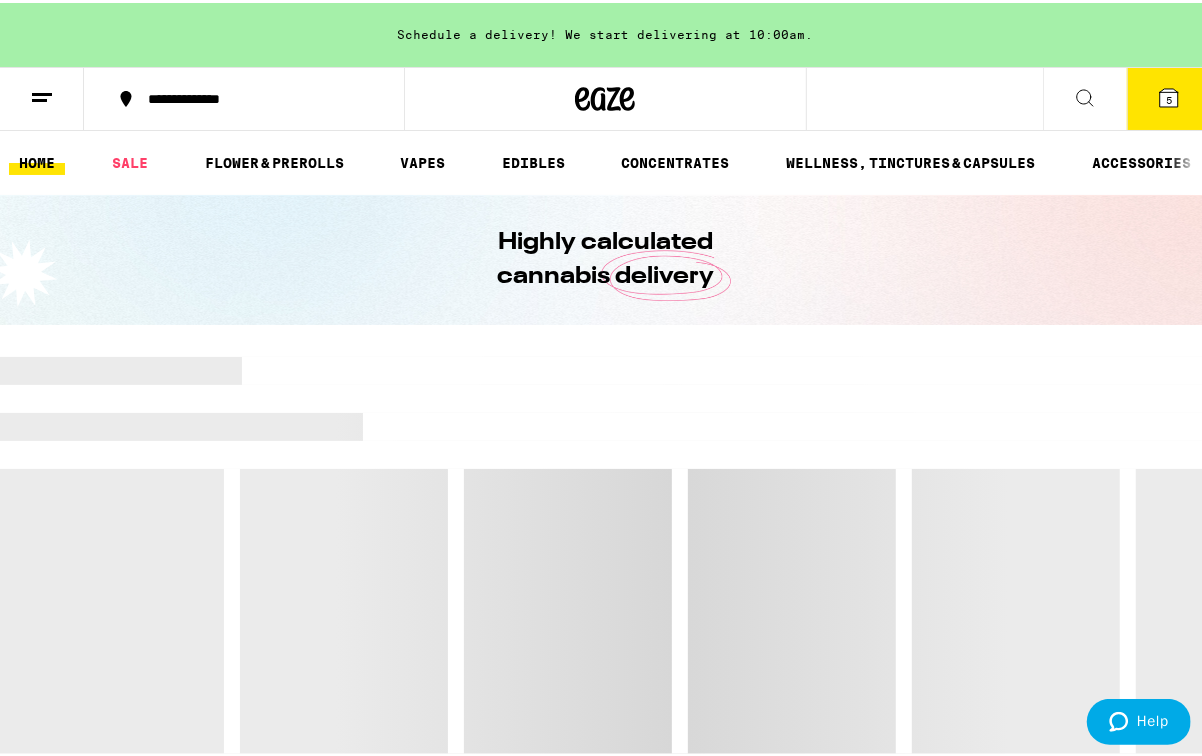 scroll, scrollTop: 0, scrollLeft: 0, axis: both 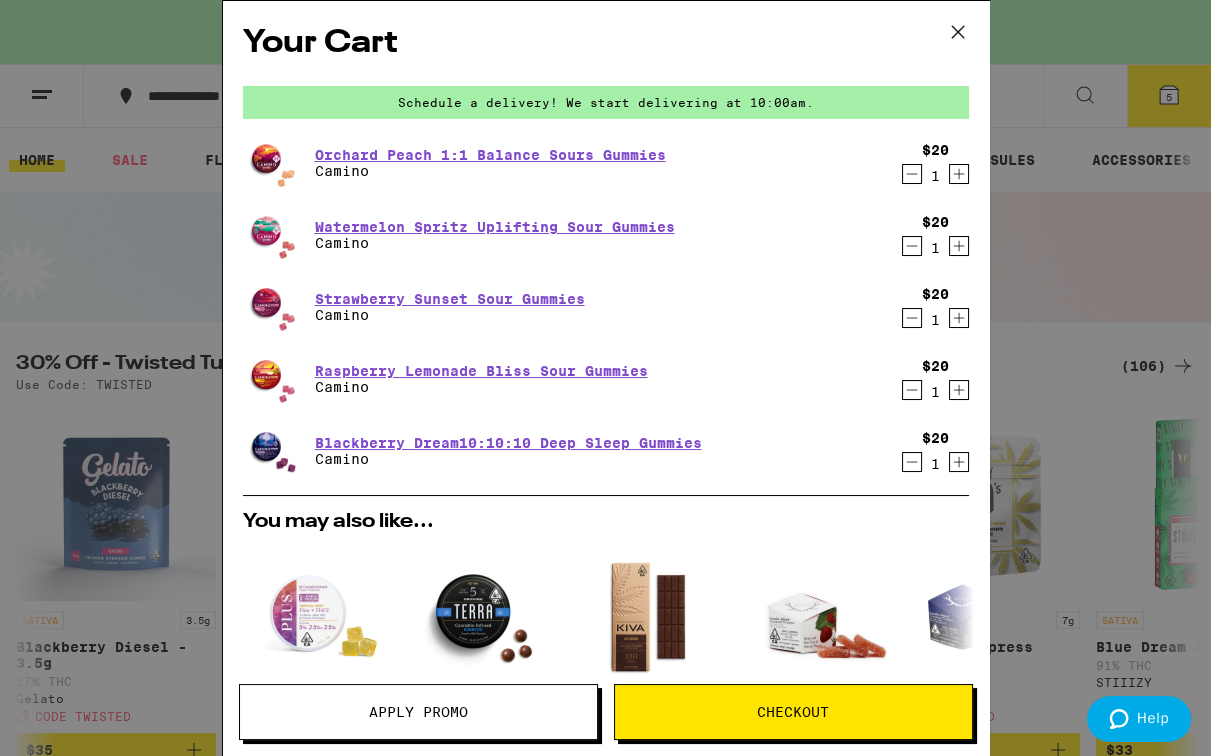 click 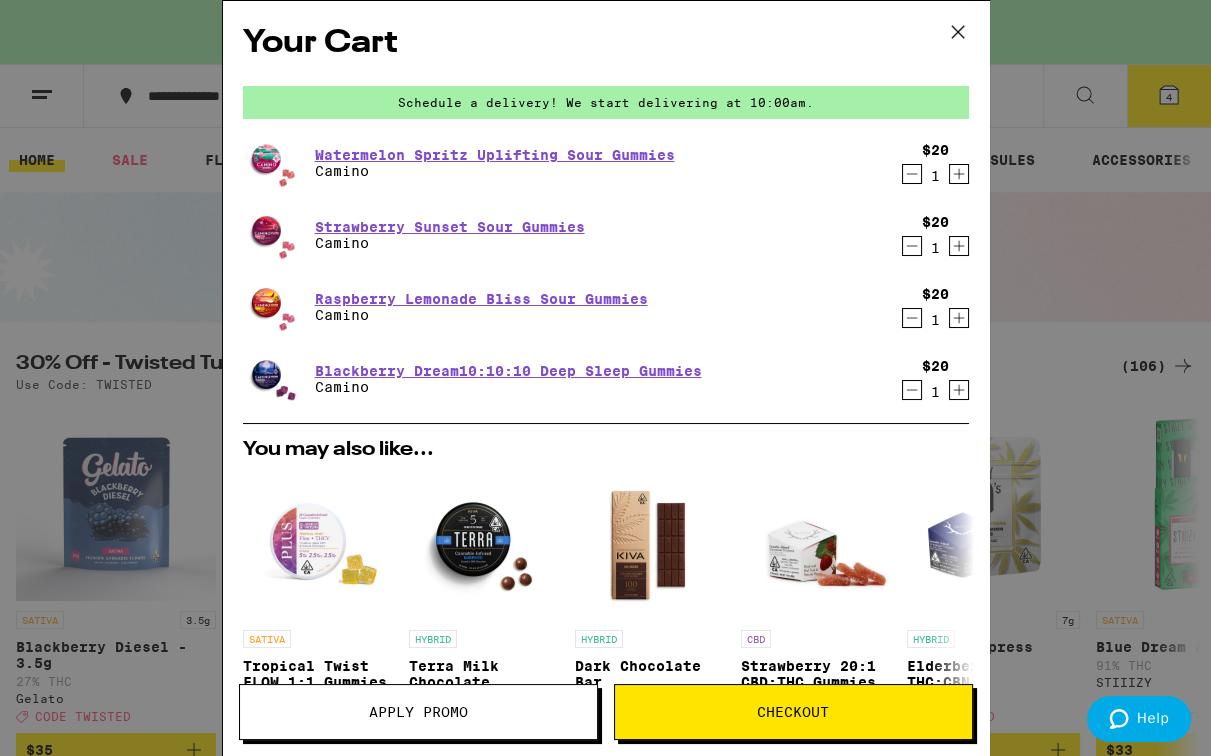click on "Apply Promo" at bounding box center (418, 712) 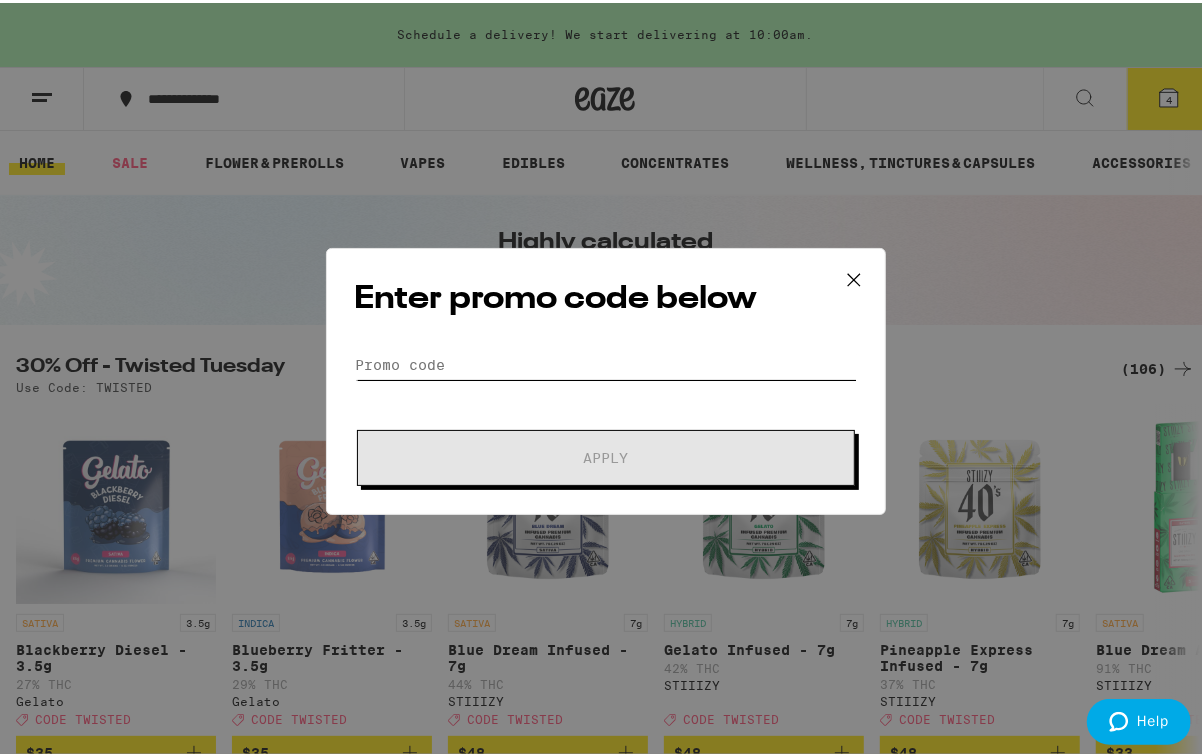 click on "Promo Code" at bounding box center [606, 362] 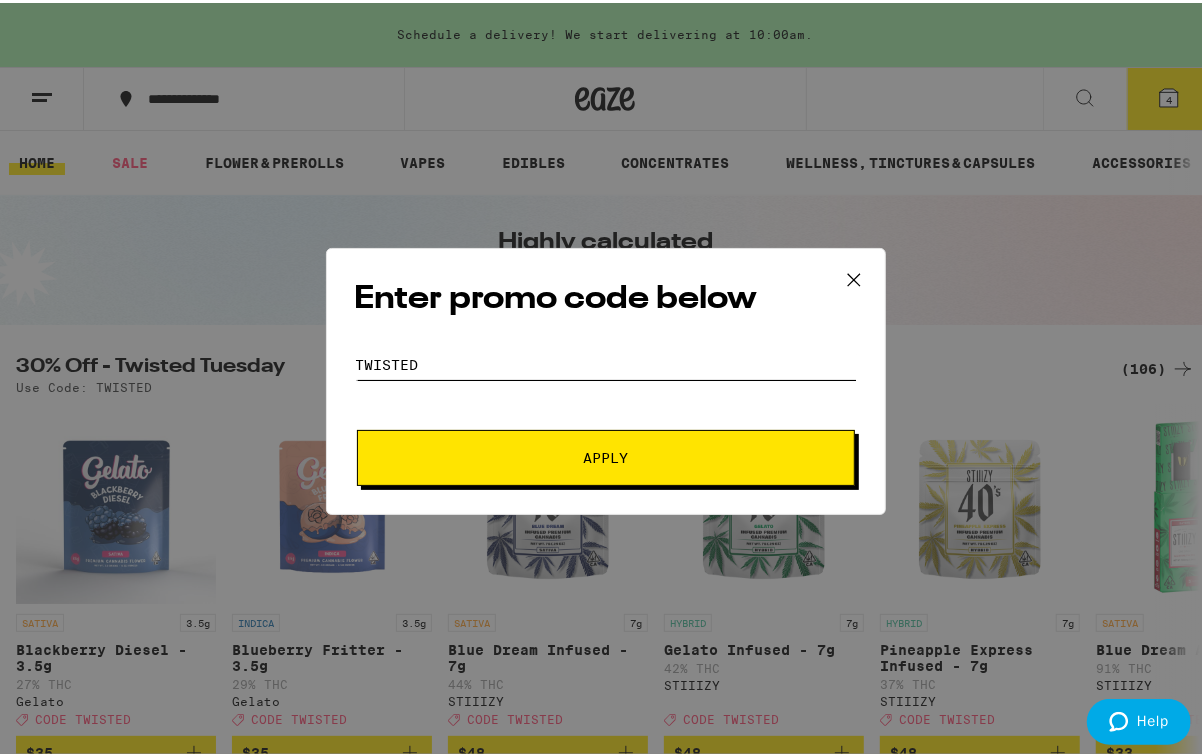 type on "twisted" 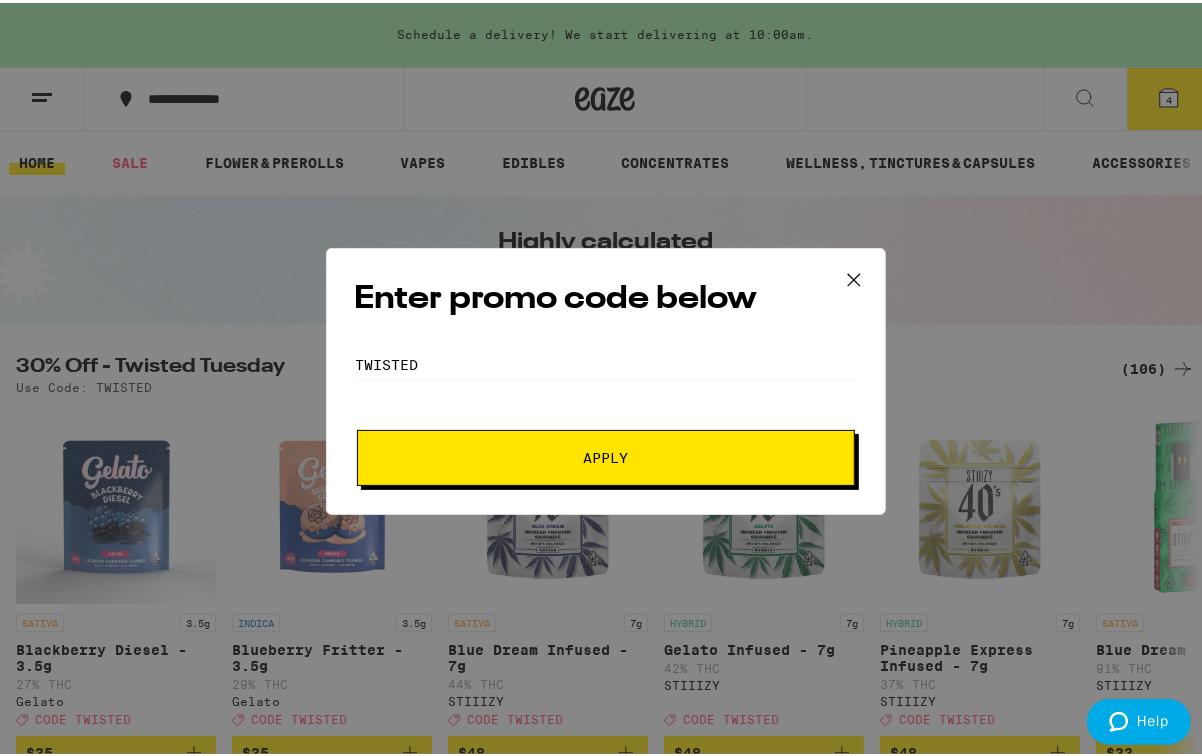 click on "Apply" at bounding box center [605, 455] 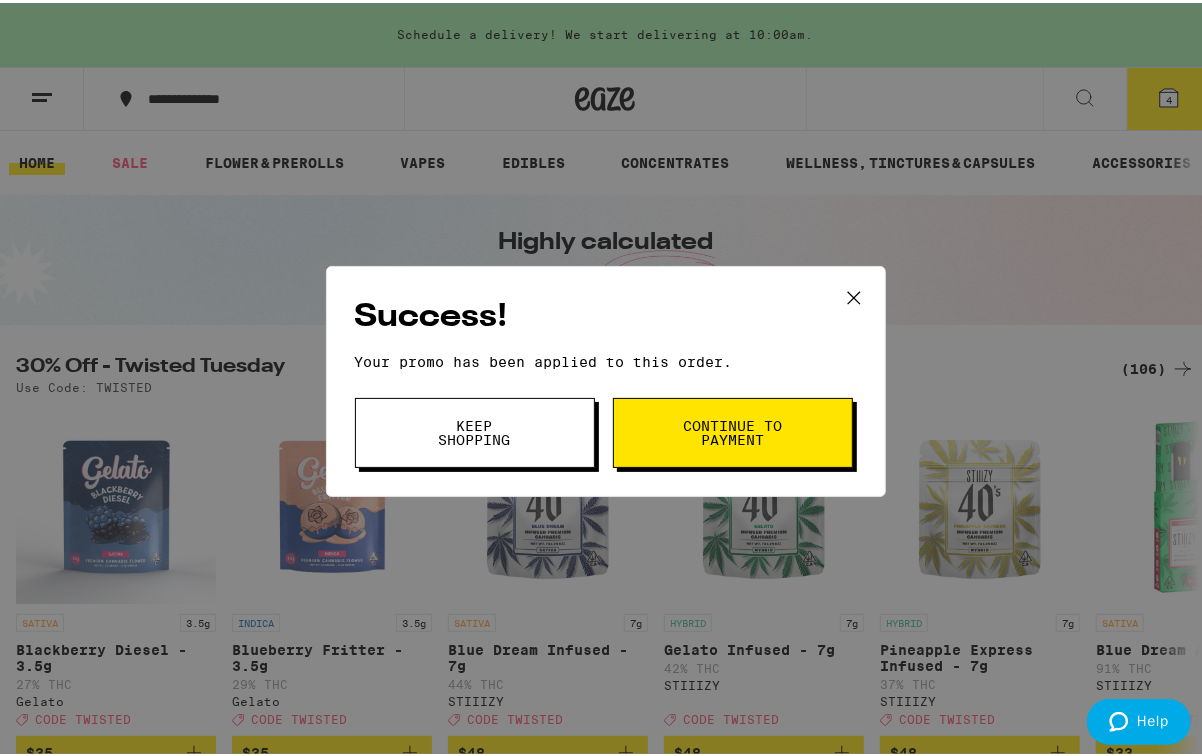 click on "Continue to payment" at bounding box center [733, 430] 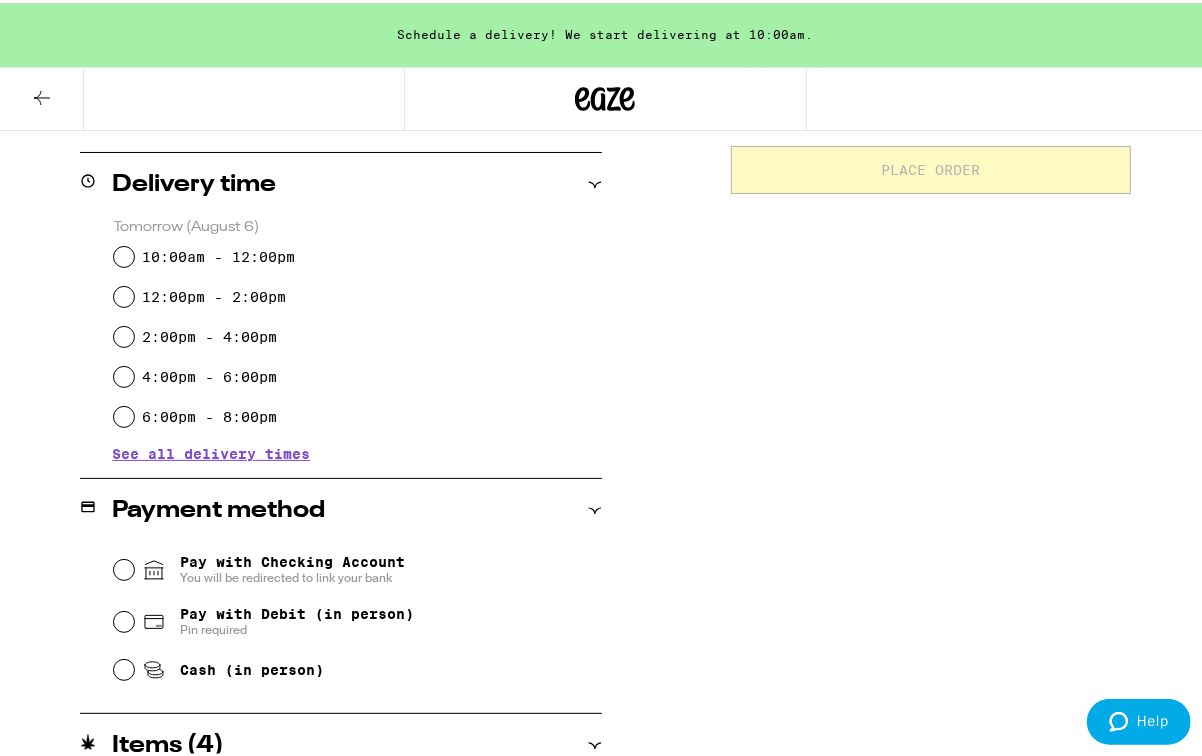 scroll, scrollTop: 514, scrollLeft: 0, axis: vertical 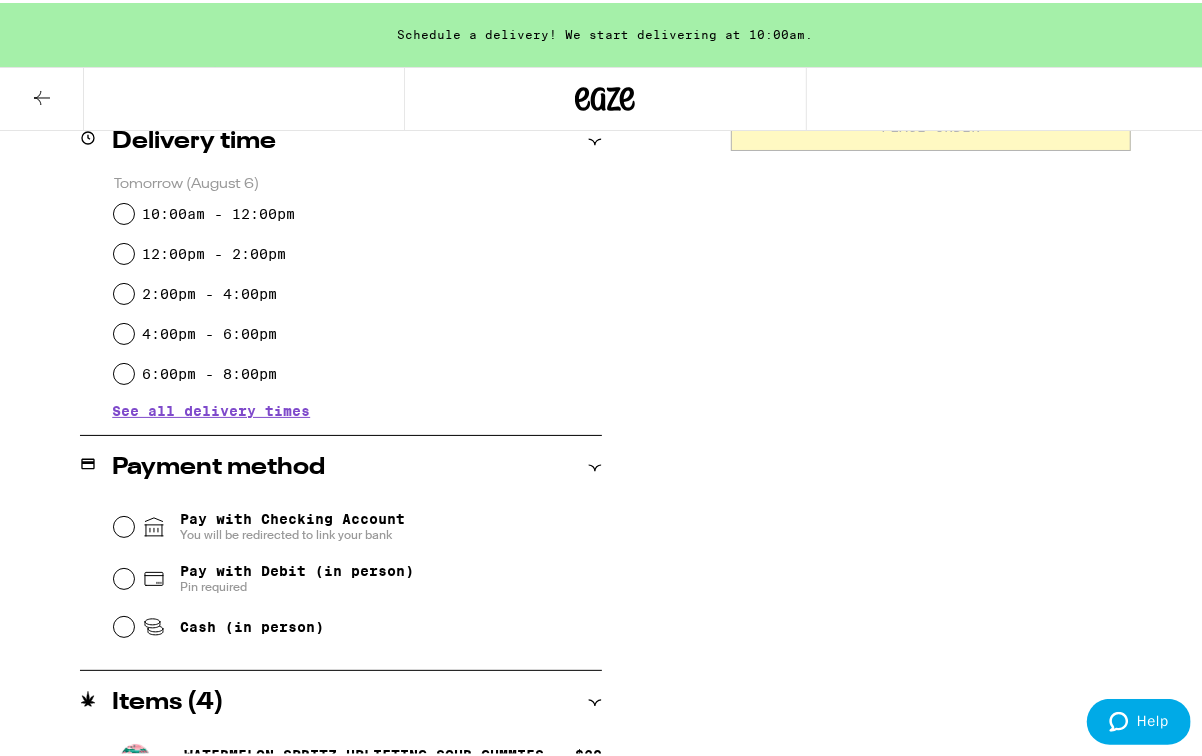 click on "See all delivery times" at bounding box center [211, 408] 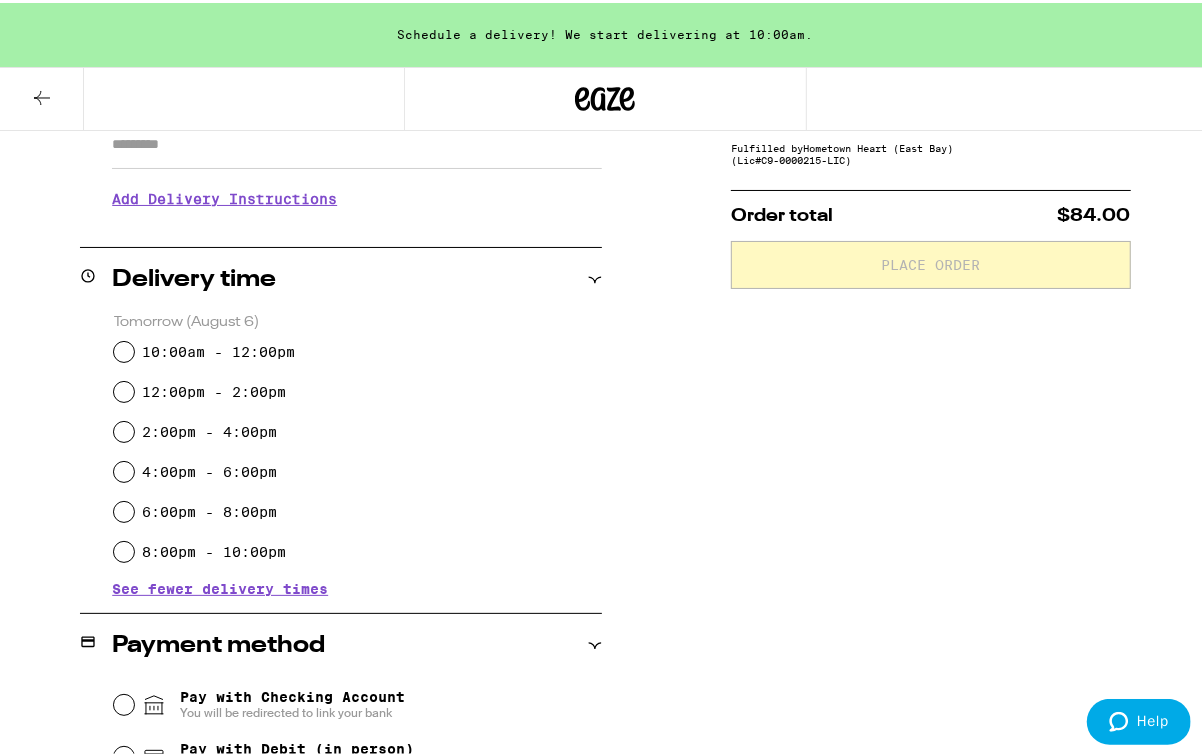 scroll, scrollTop: 457, scrollLeft: 0, axis: vertical 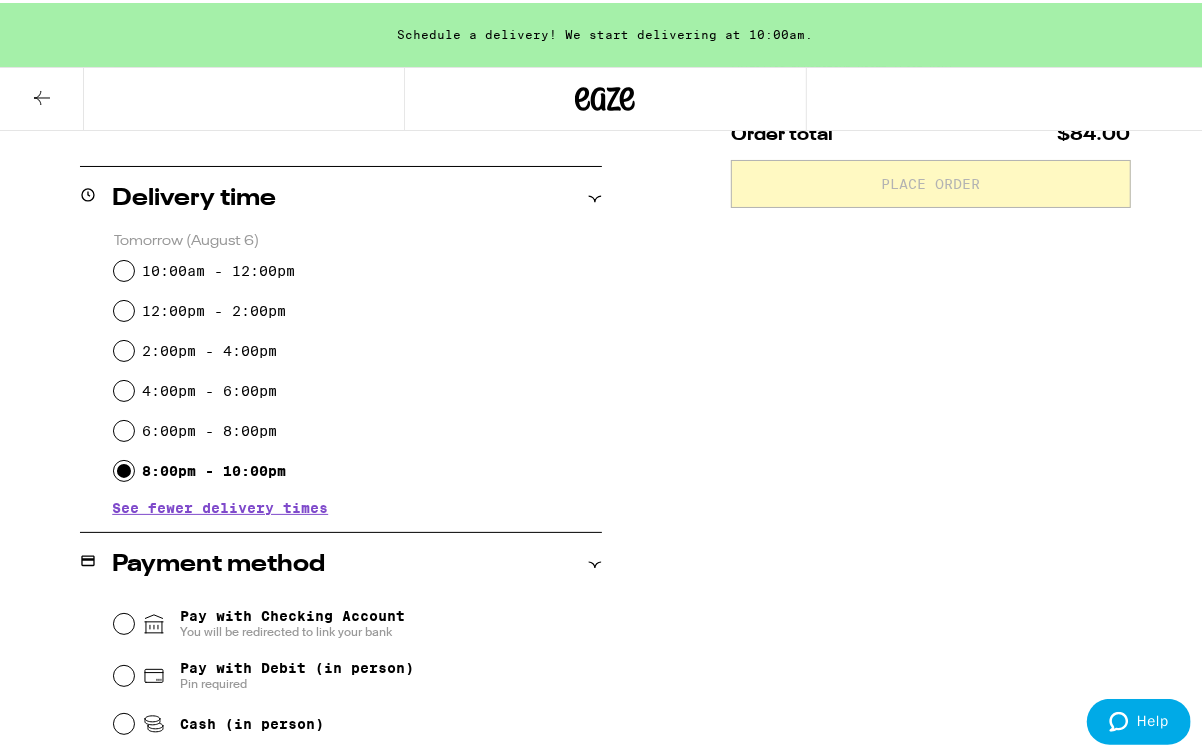 click on "8:00pm - 10:00pm" at bounding box center [124, 468] 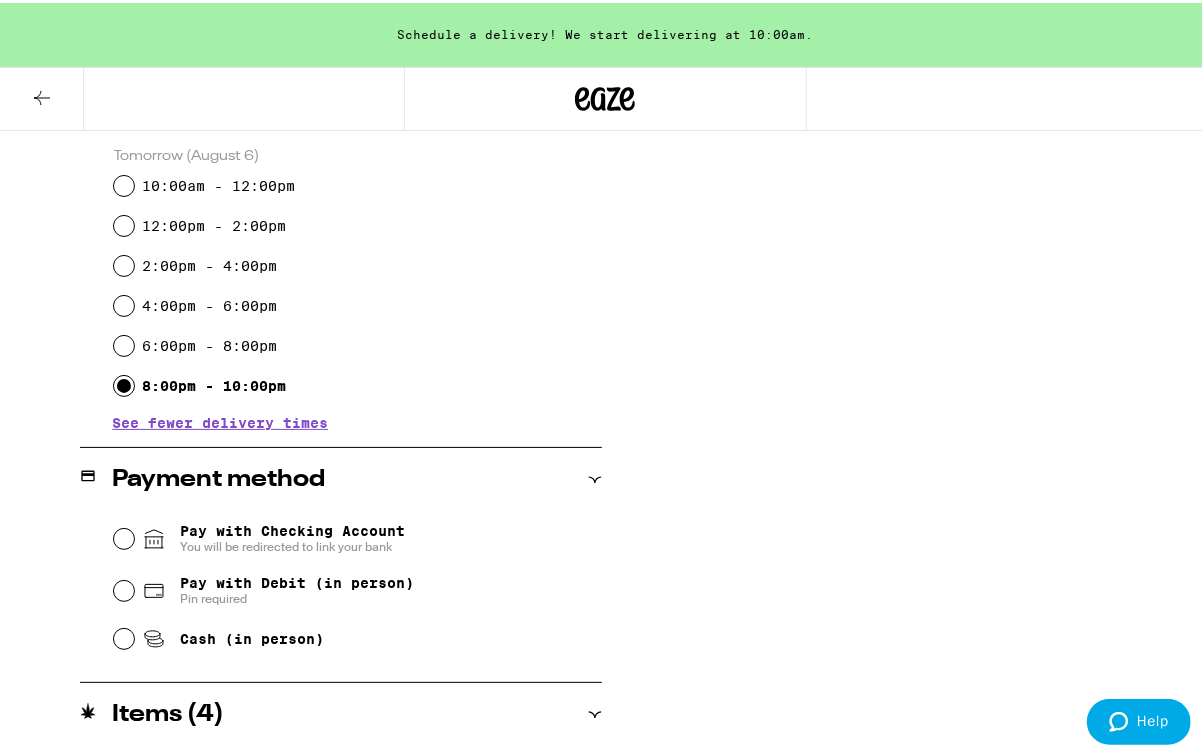 scroll, scrollTop: 530, scrollLeft: 0, axis: vertical 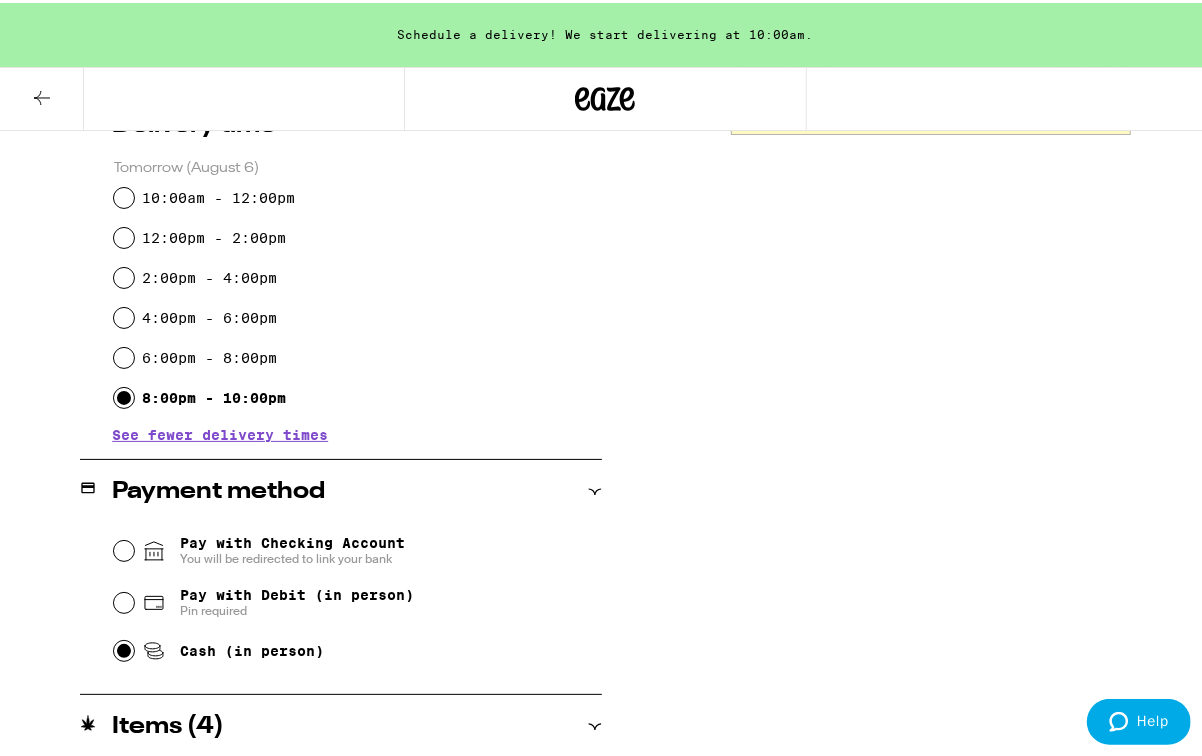 click on "Cash (in person)" at bounding box center [124, 648] 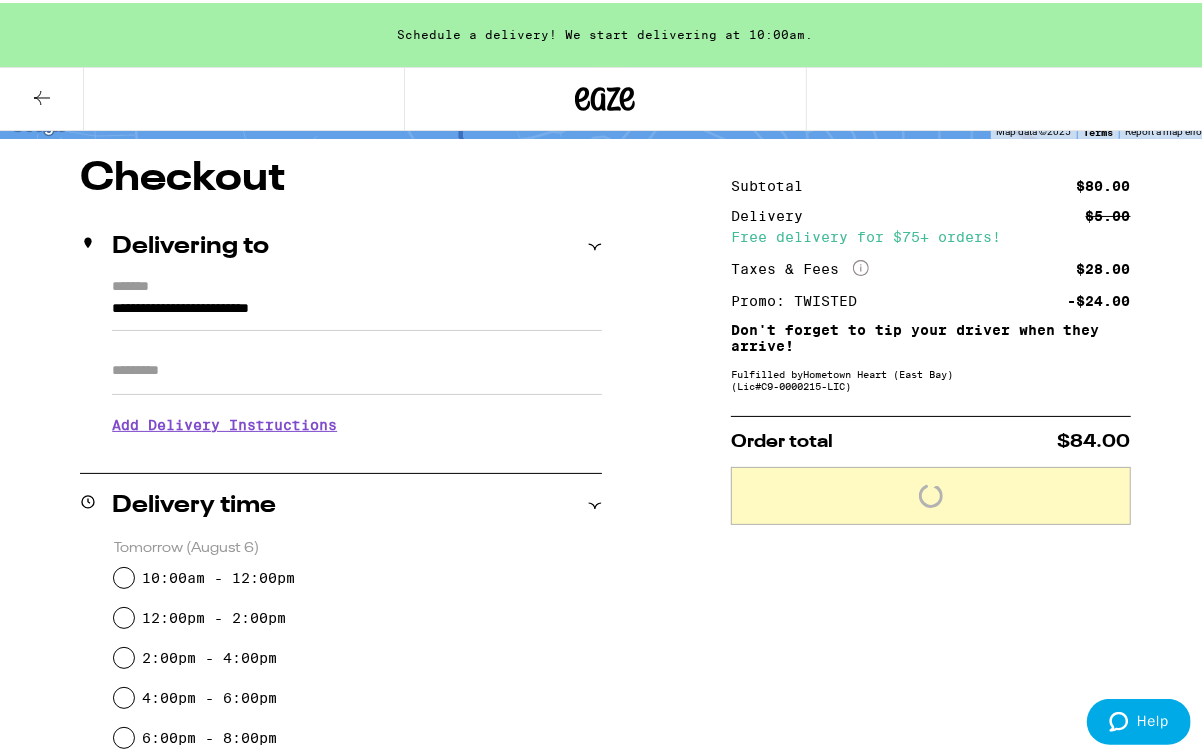 scroll, scrollTop: 130, scrollLeft: 0, axis: vertical 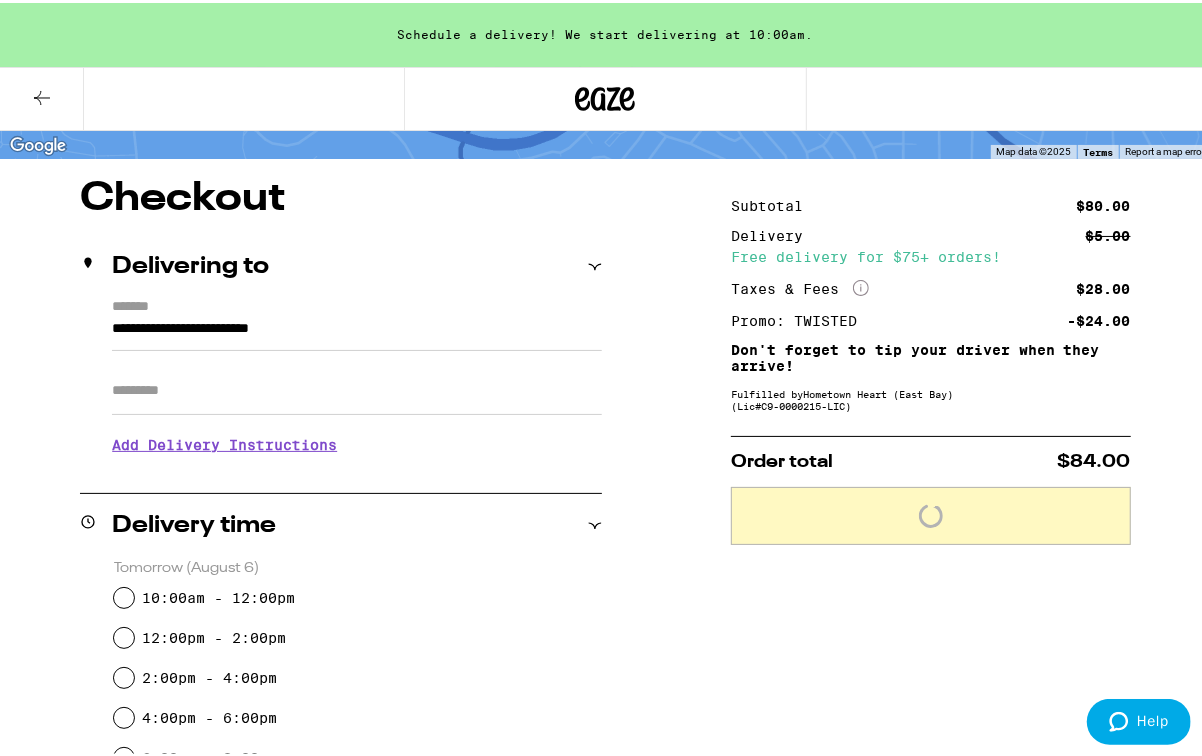 click on "Apt/Suite" at bounding box center [357, 388] 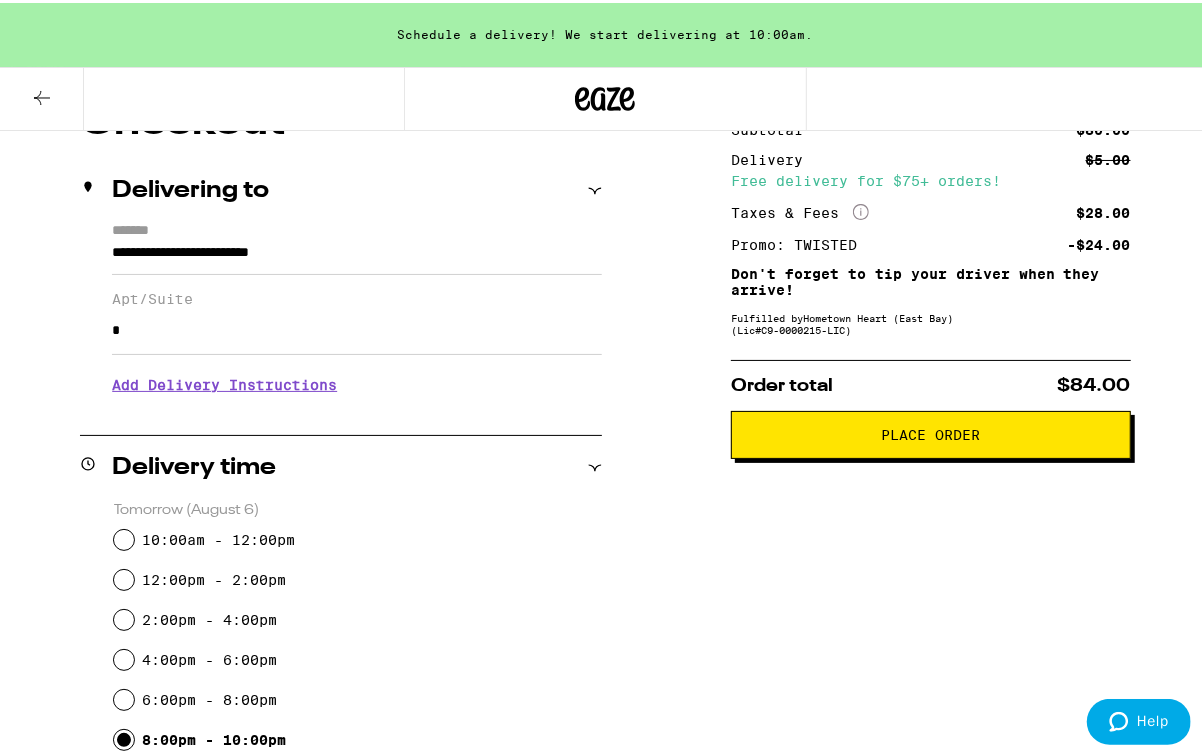 scroll, scrollTop: 206, scrollLeft: 0, axis: vertical 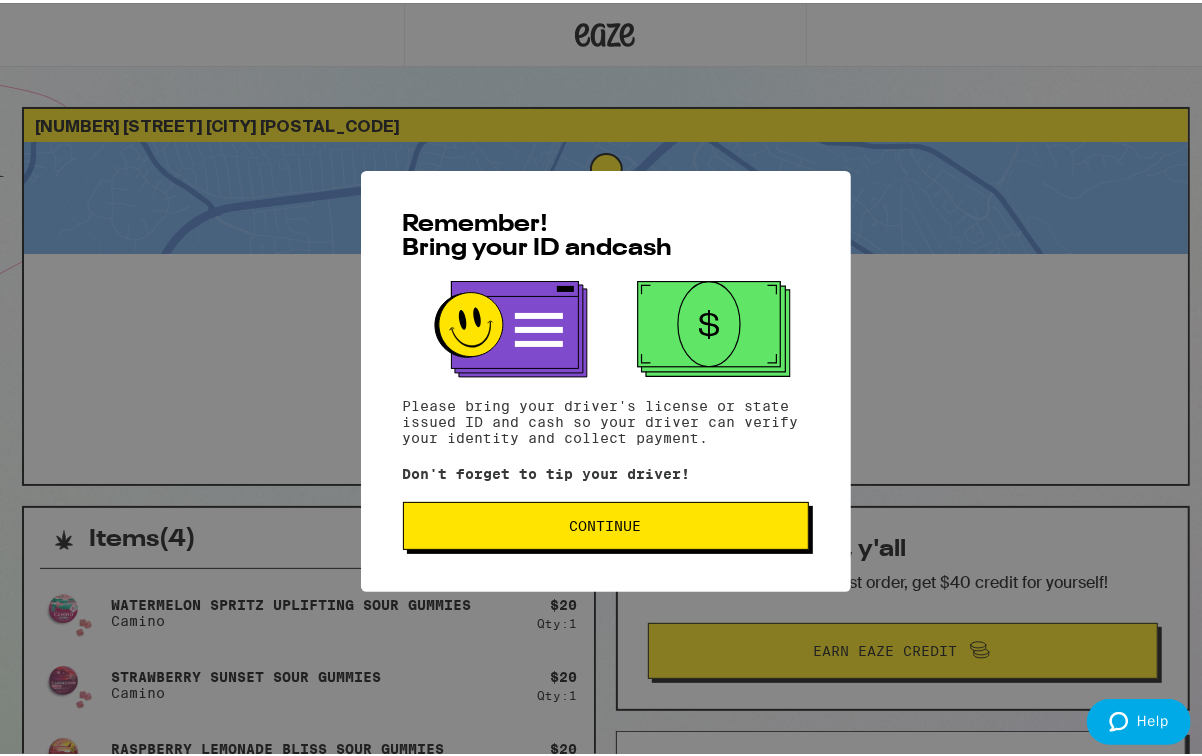 click on "Continue" at bounding box center [606, 523] 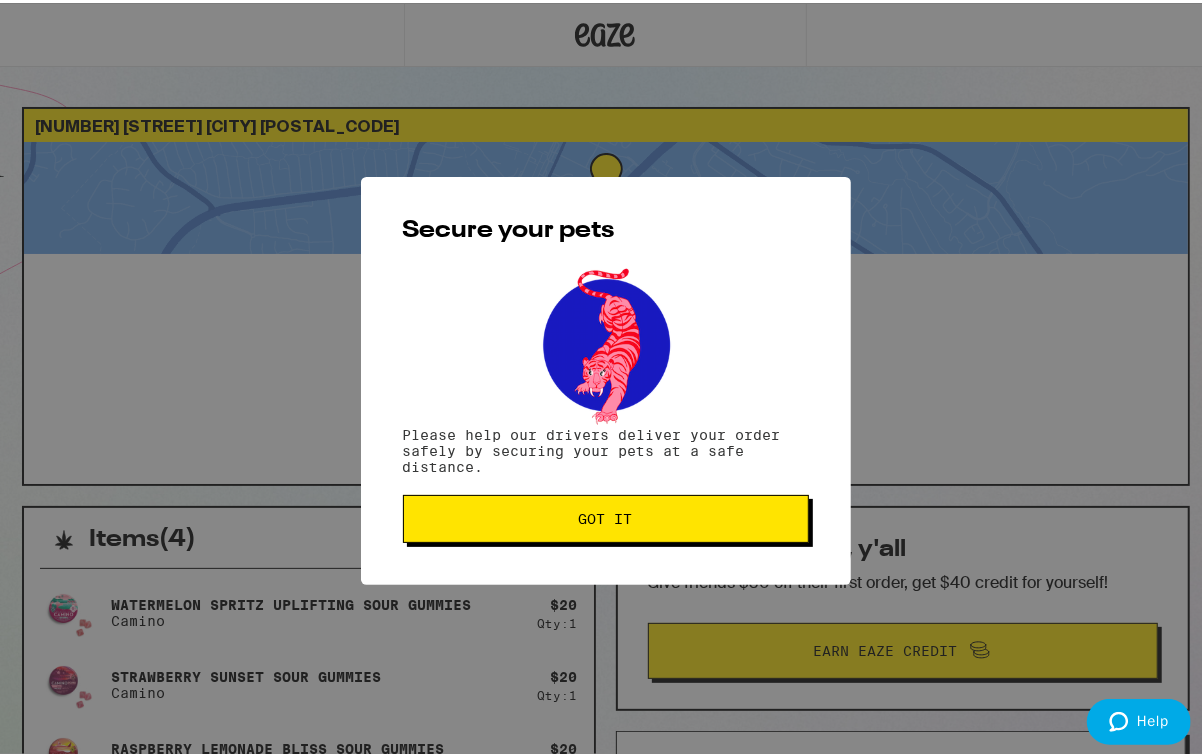 click on "Got it" at bounding box center [606, 516] 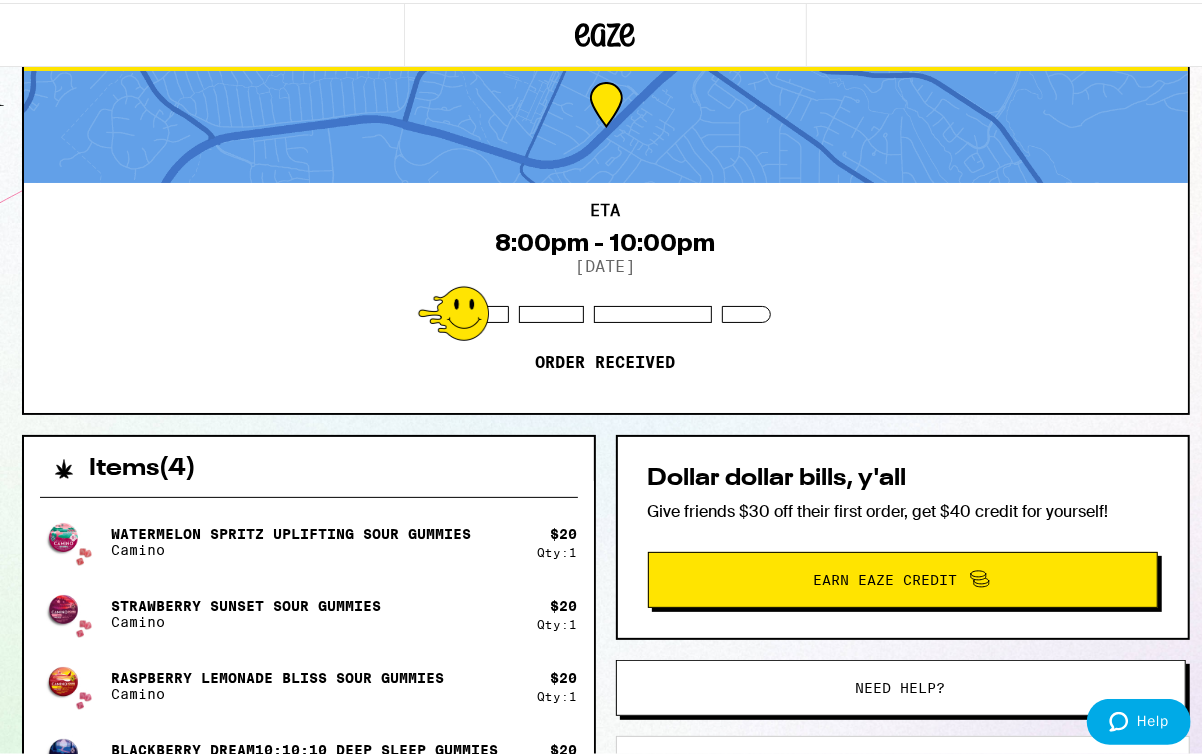 scroll, scrollTop: 0, scrollLeft: 0, axis: both 